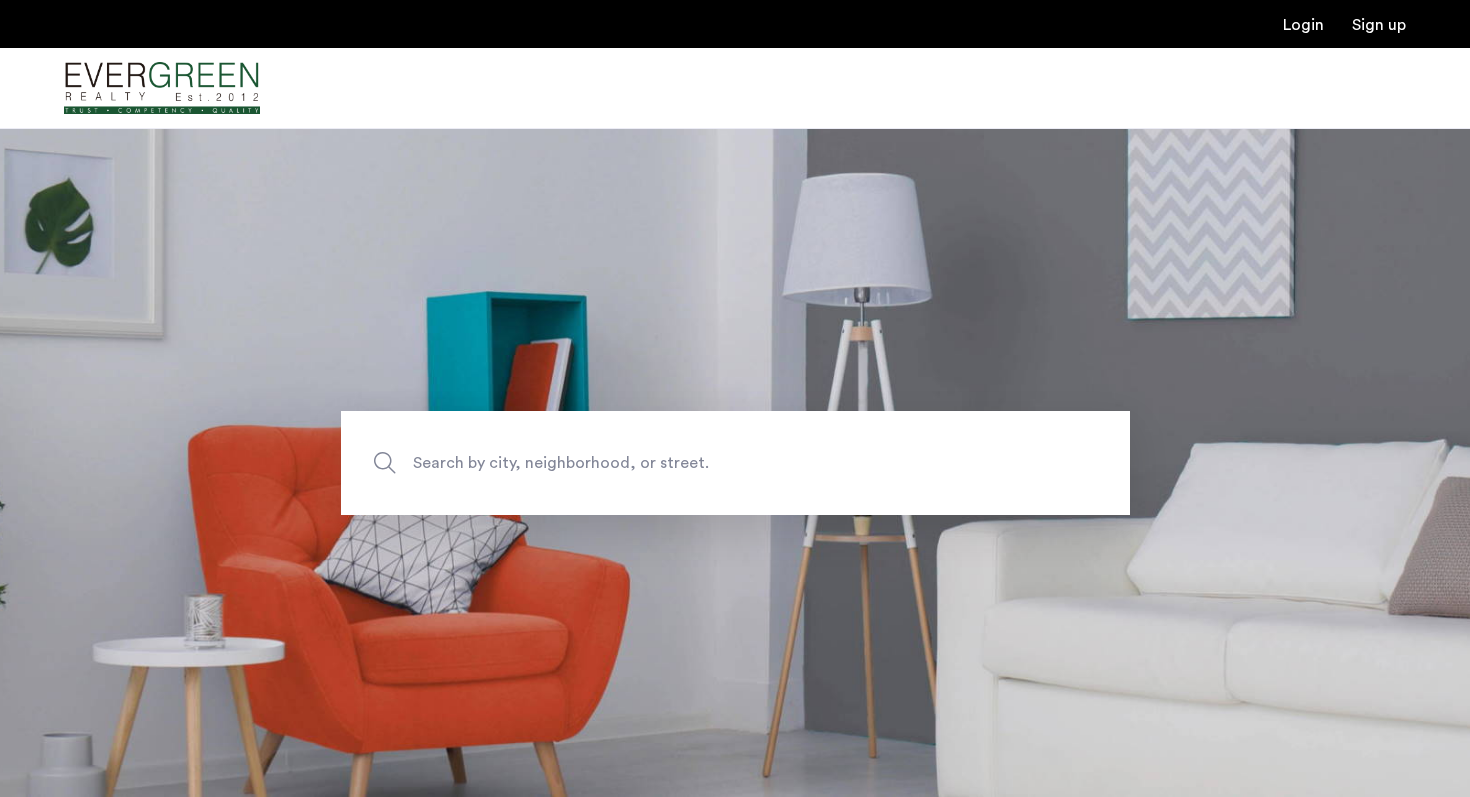 scroll, scrollTop: 0, scrollLeft: 0, axis: both 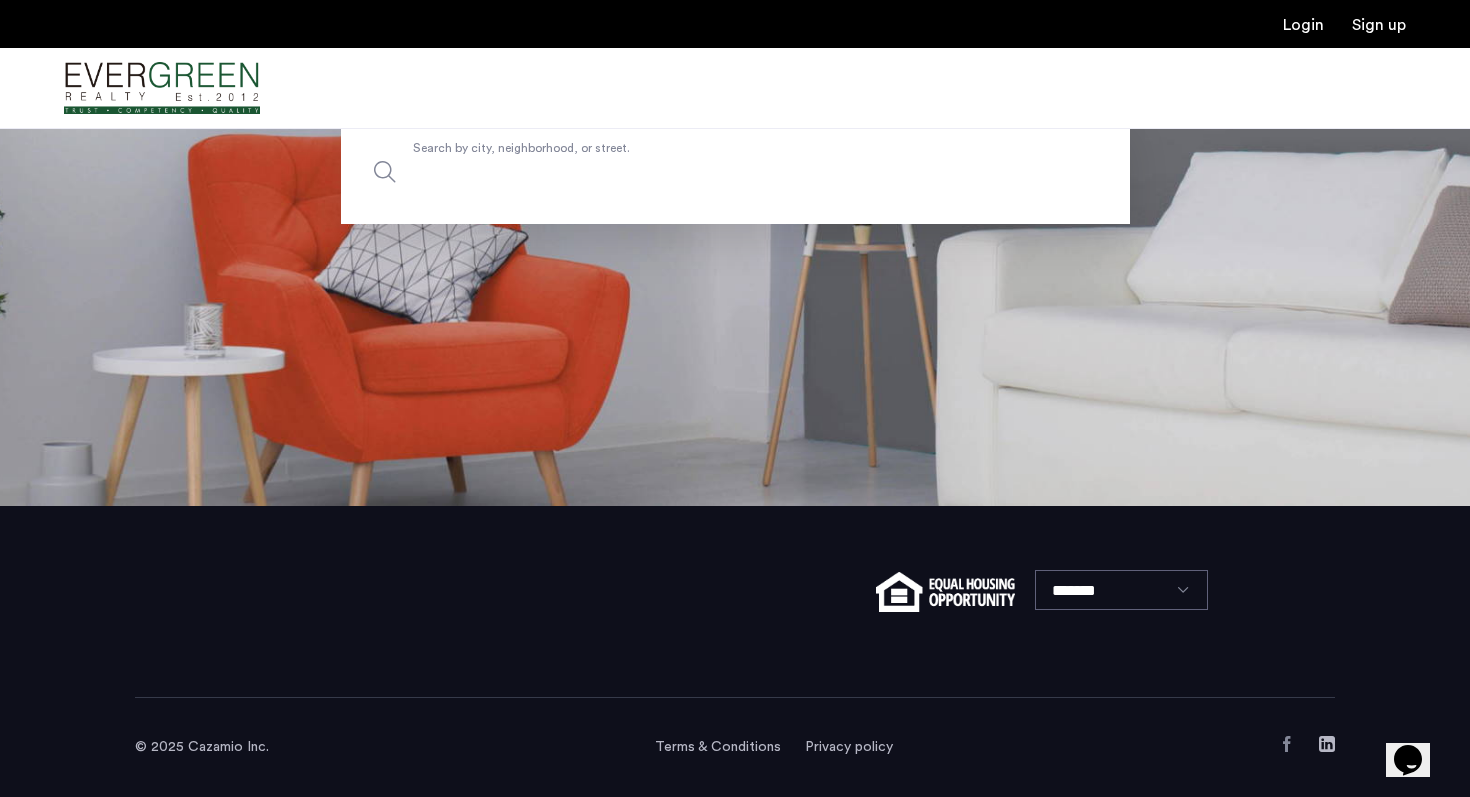 click on "Search by city, neighborhood, or street." at bounding box center [735, 172] 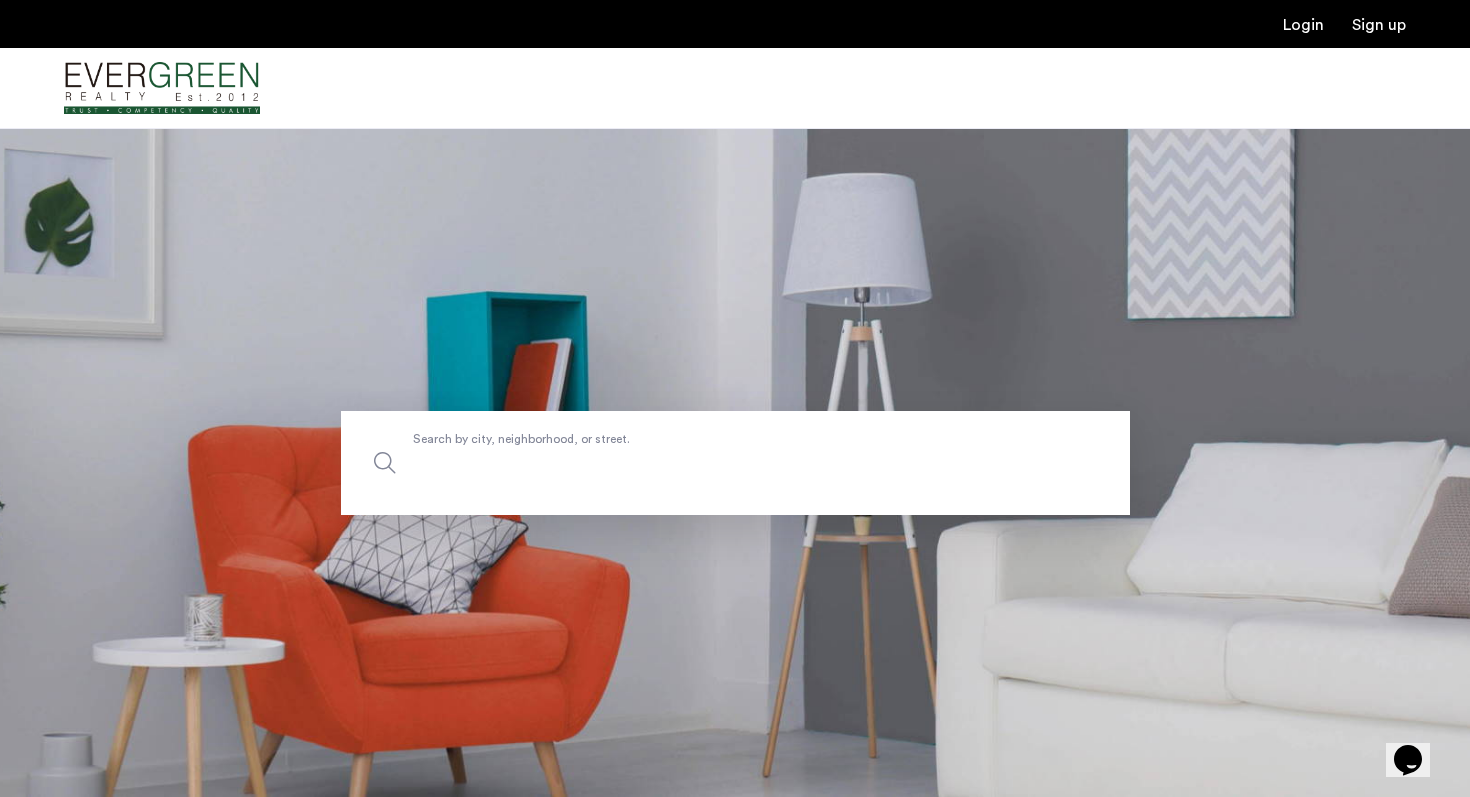 scroll, scrollTop: 291, scrollLeft: 0, axis: vertical 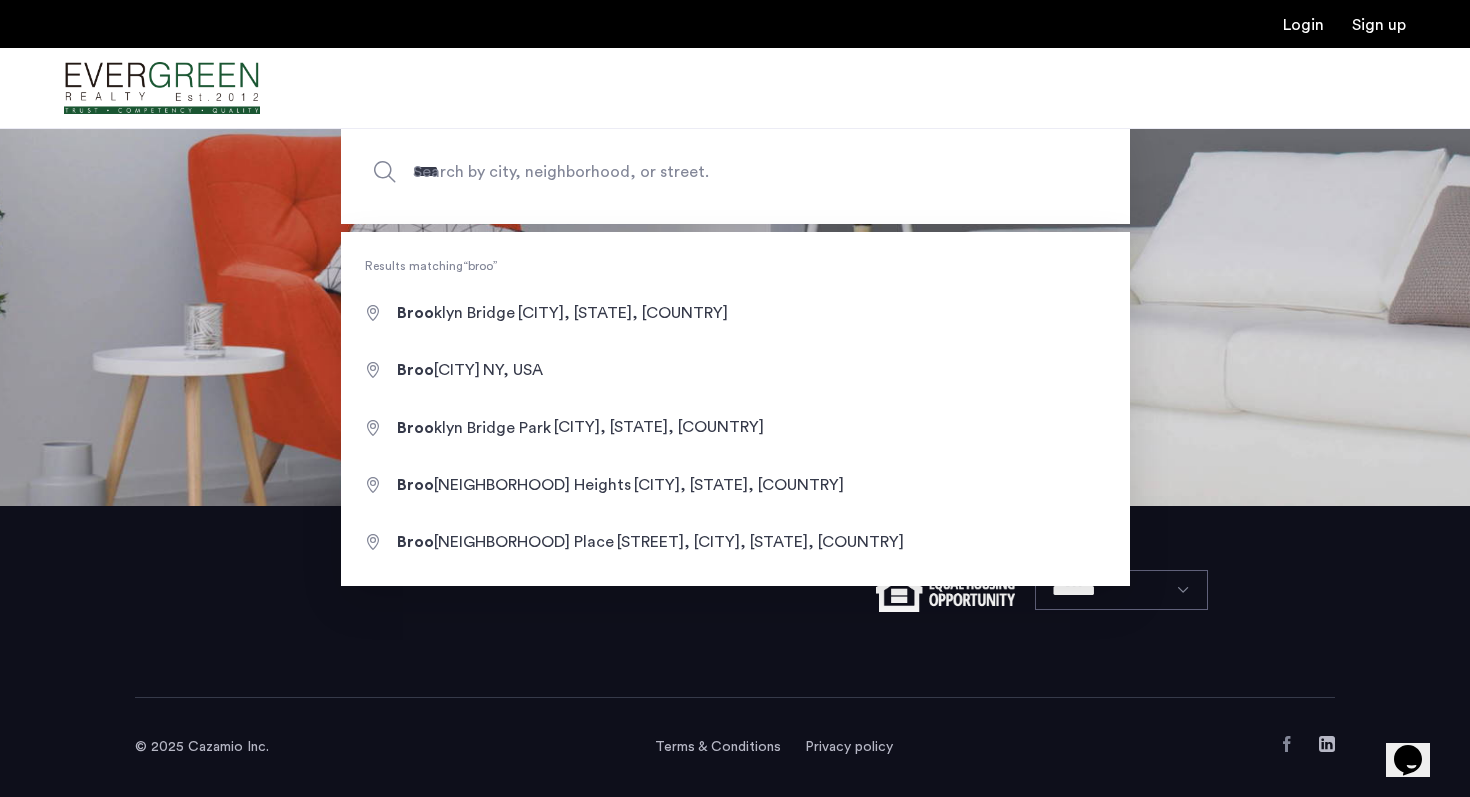 type on "**********" 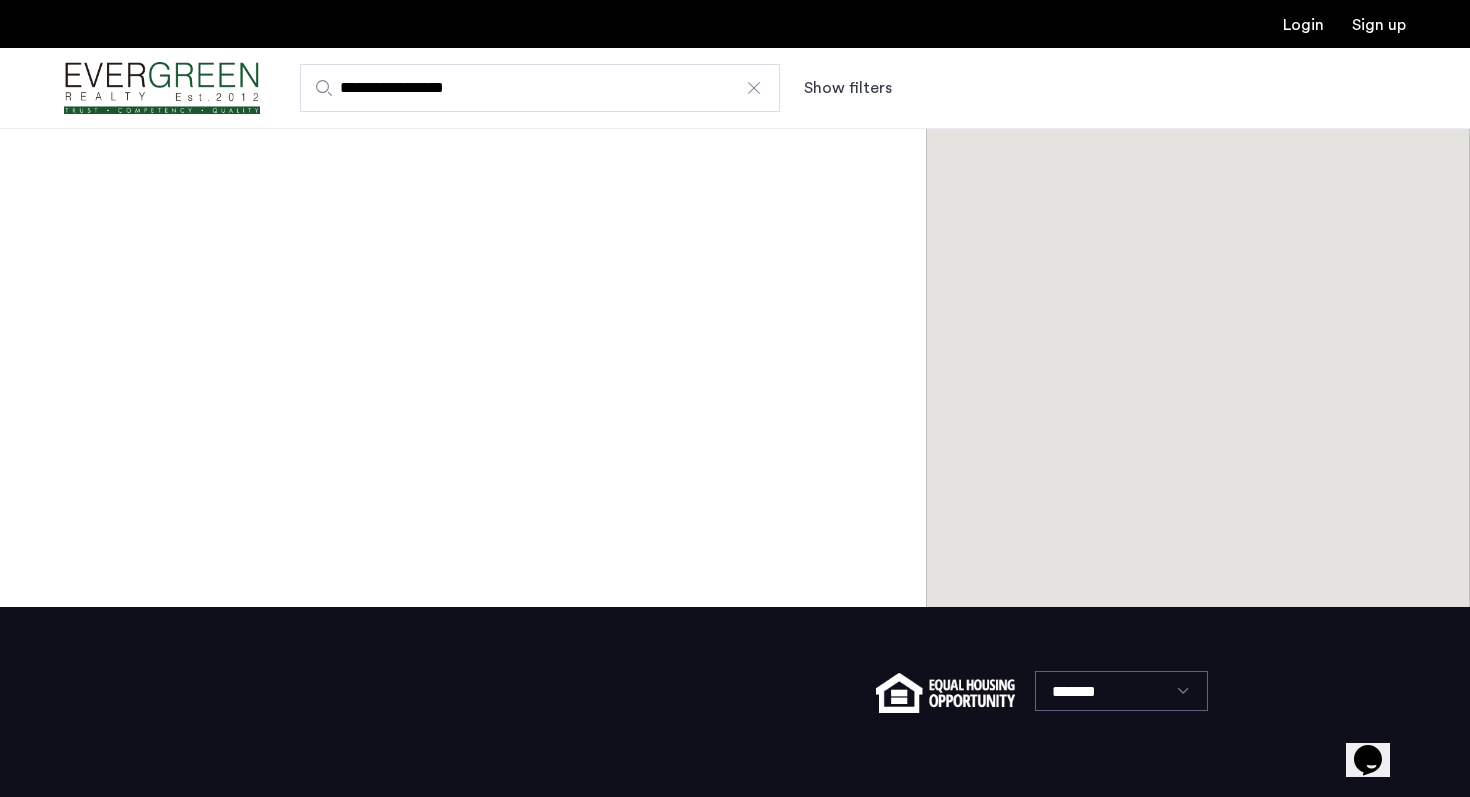 scroll, scrollTop: 0, scrollLeft: 0, axis: both 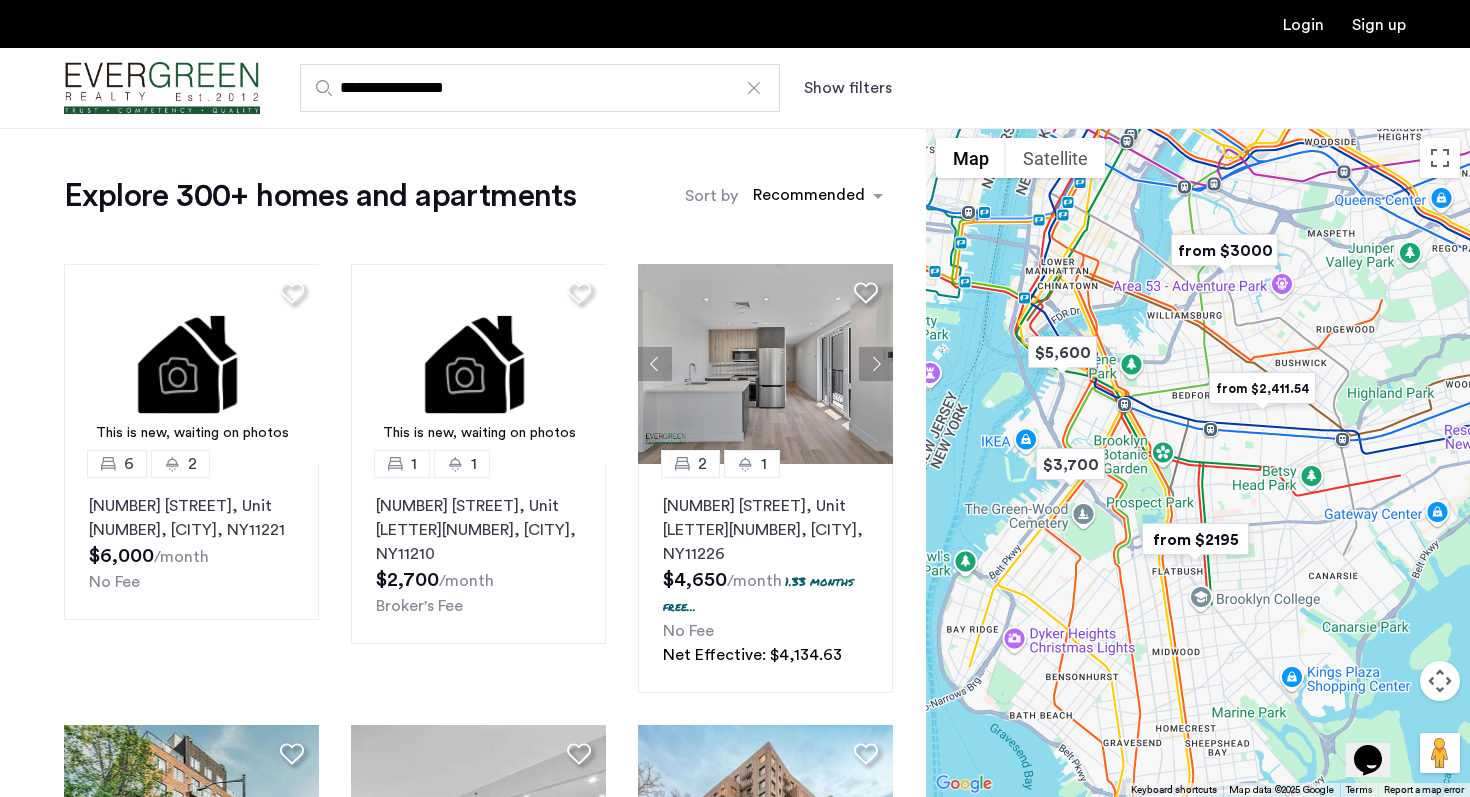click on "**********" at bounding box center (540, 88) 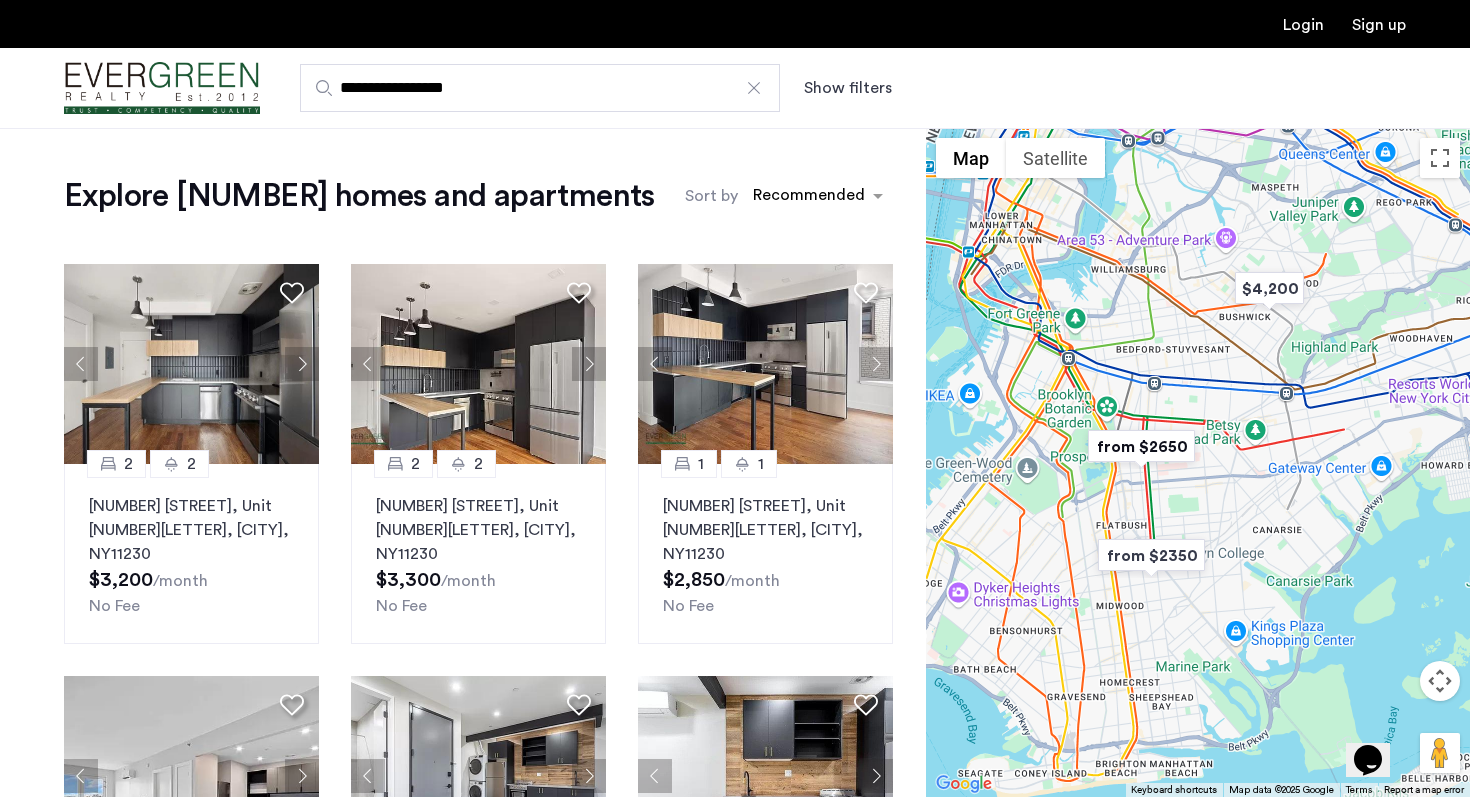 type on "**********" 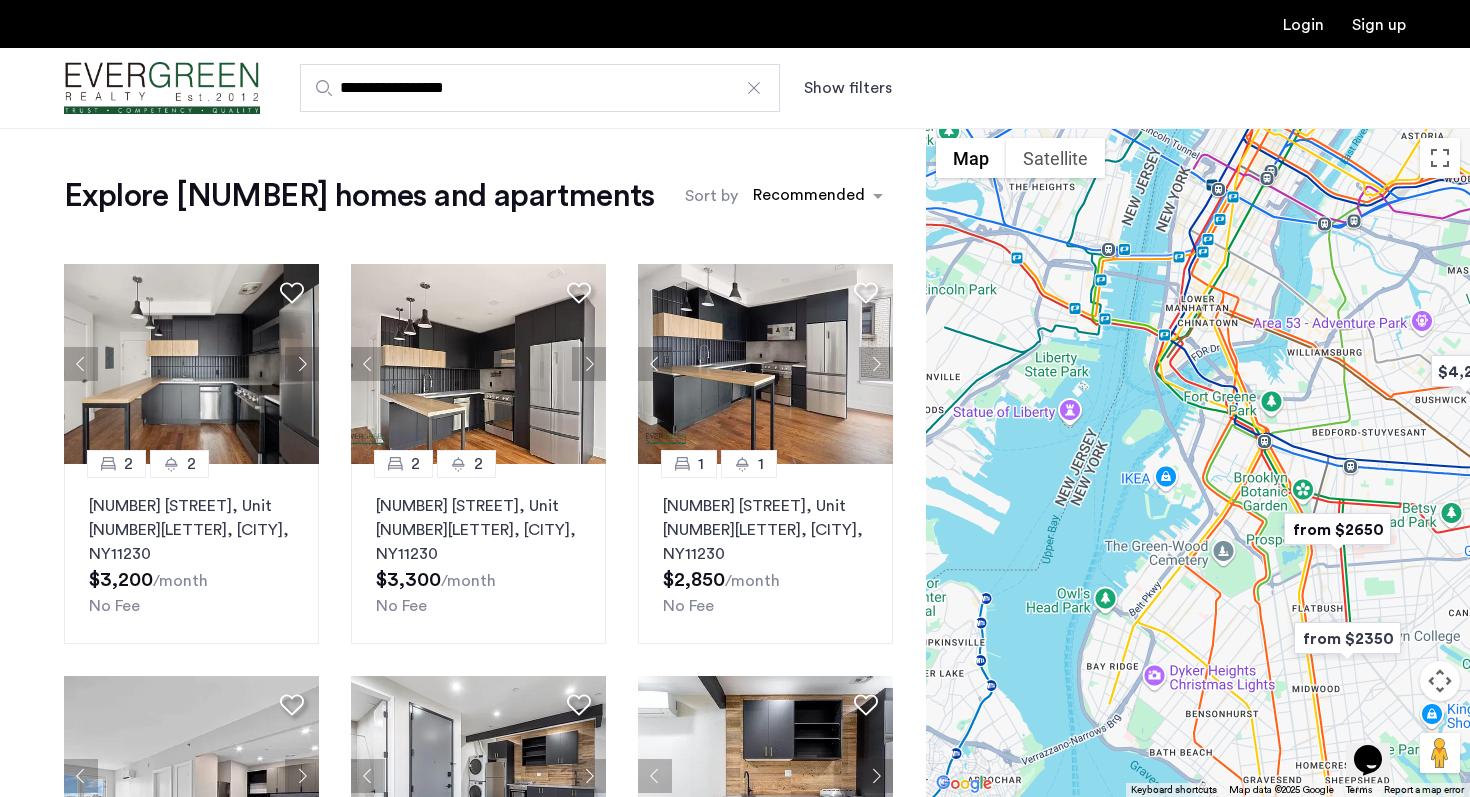 drag, startPoint x: 1105, startPoint y: 368, endPoint x: 1310, endPoint y: 453, distance: 221.92342 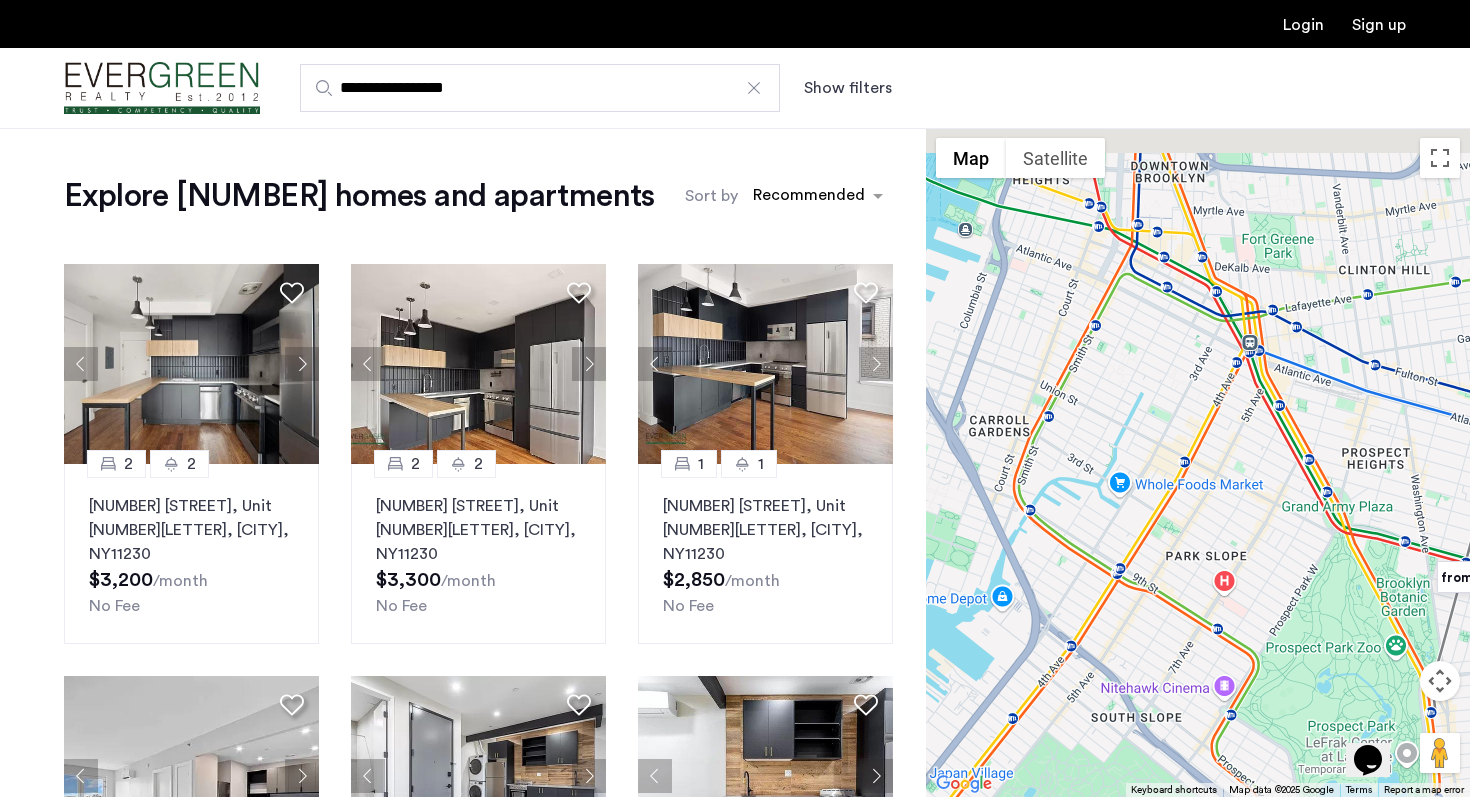 drag, startPoint x: 1271, startPoint y: 435, endPoint x: 1348, endPoint y: 606, distance: 187.53667 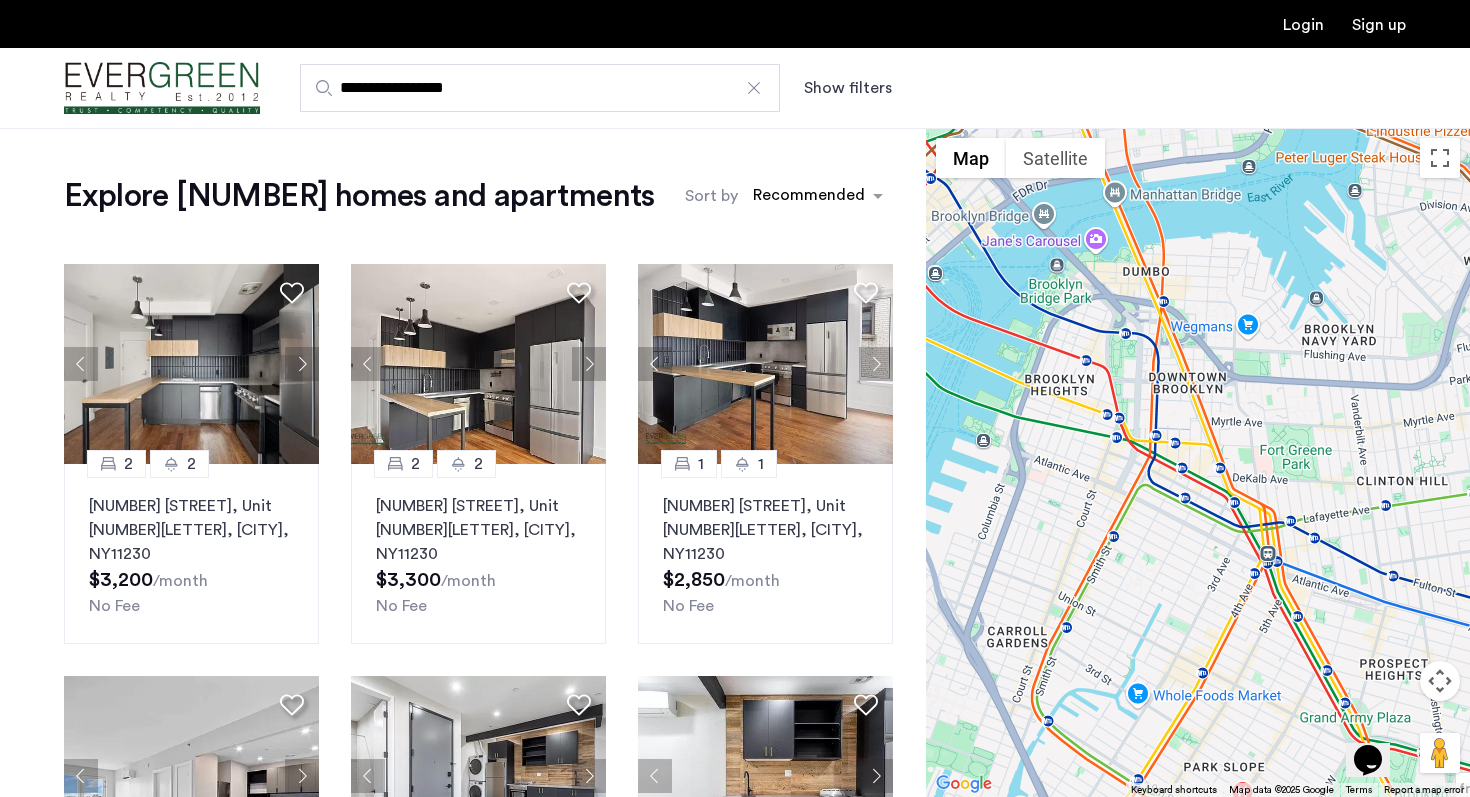 drag, startPoint x: 1380, startPoint y: 527, endPoint x: 1216, endPoint y: 524, distance: 164.02744 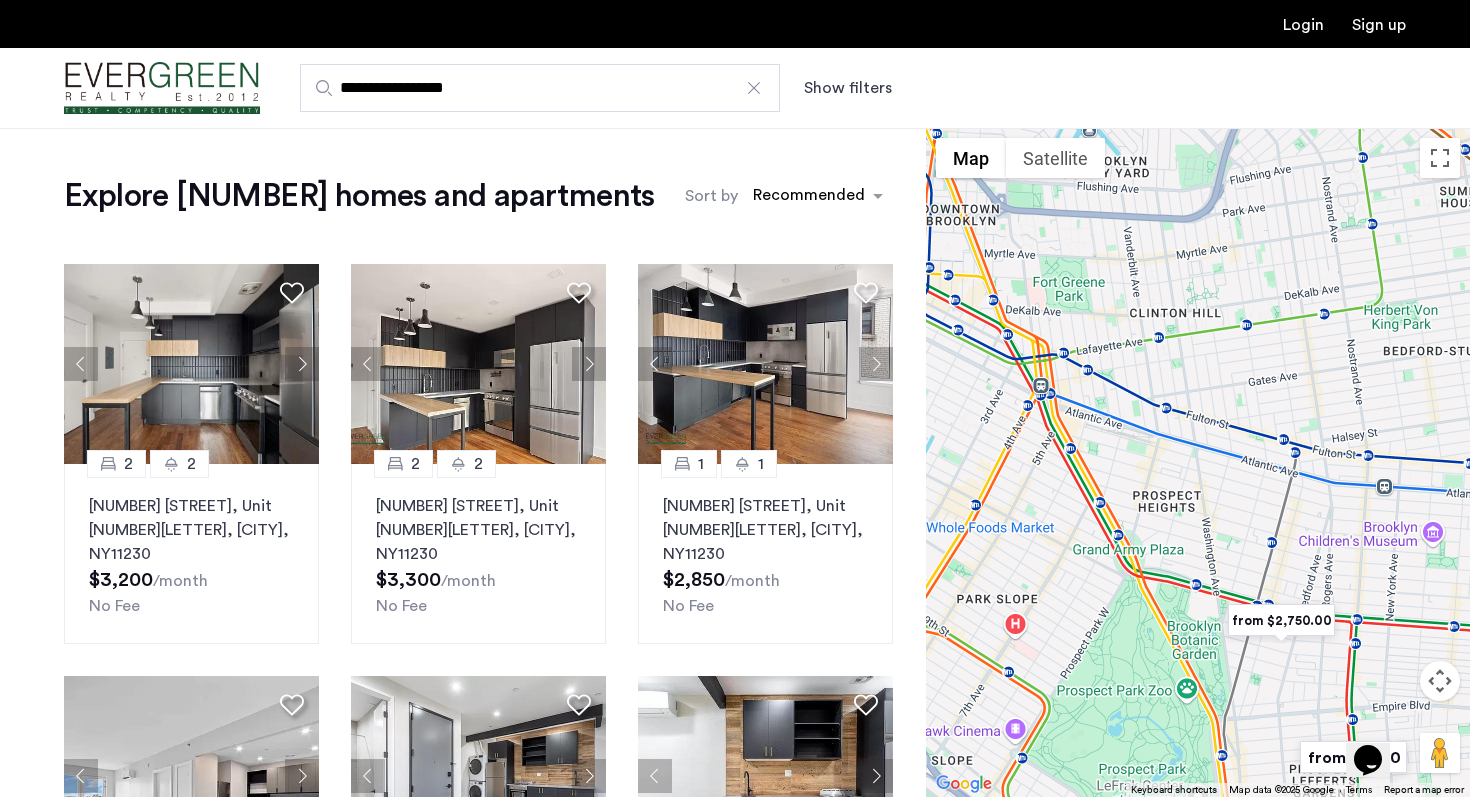 drag, startPoint x: 1387, startPoint y: 516, endPoint x: 1142, endPoint y: 353, distance: 294.2686 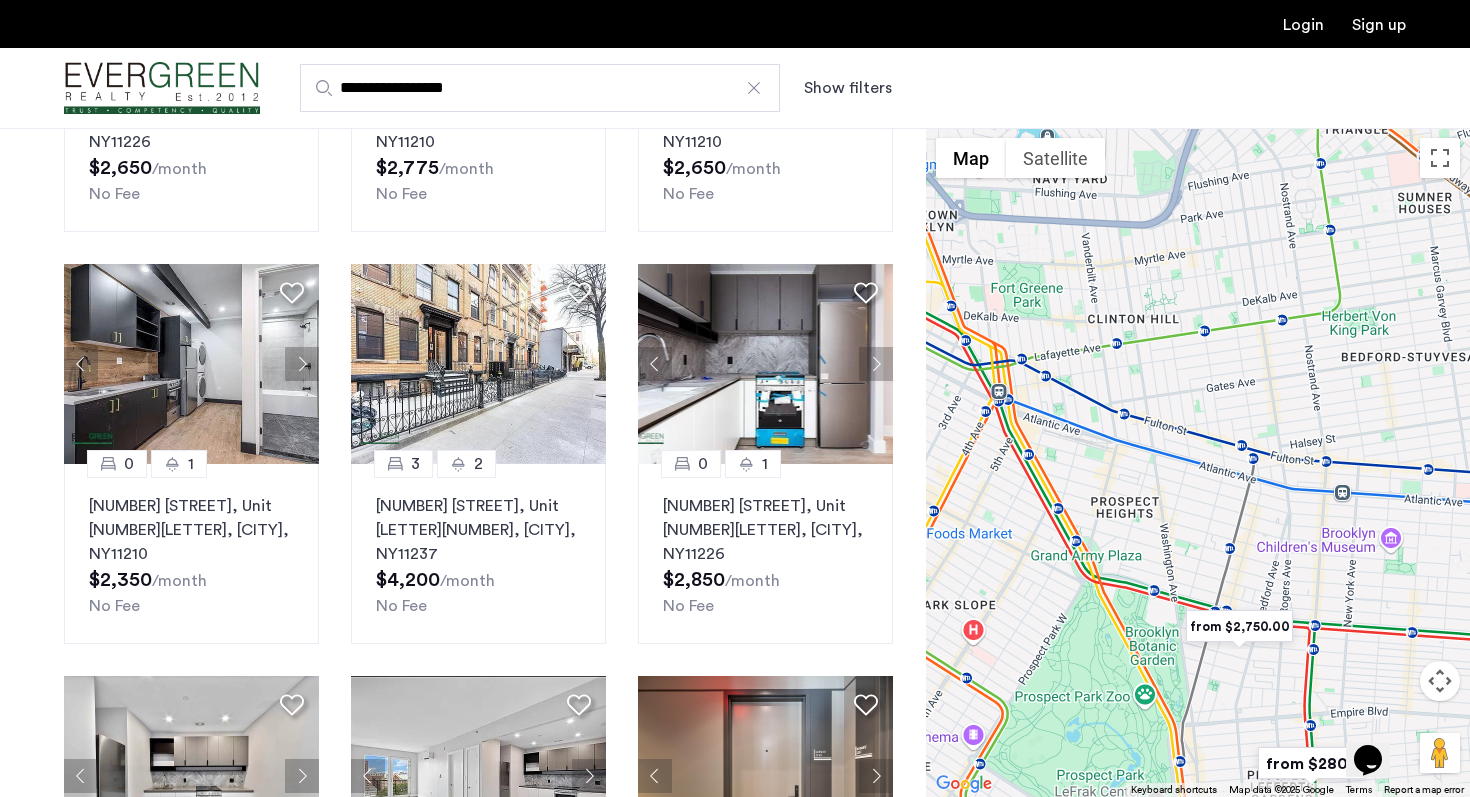 scroll, scrollTop: 1156, scrollLeft: 0, axis: vertical 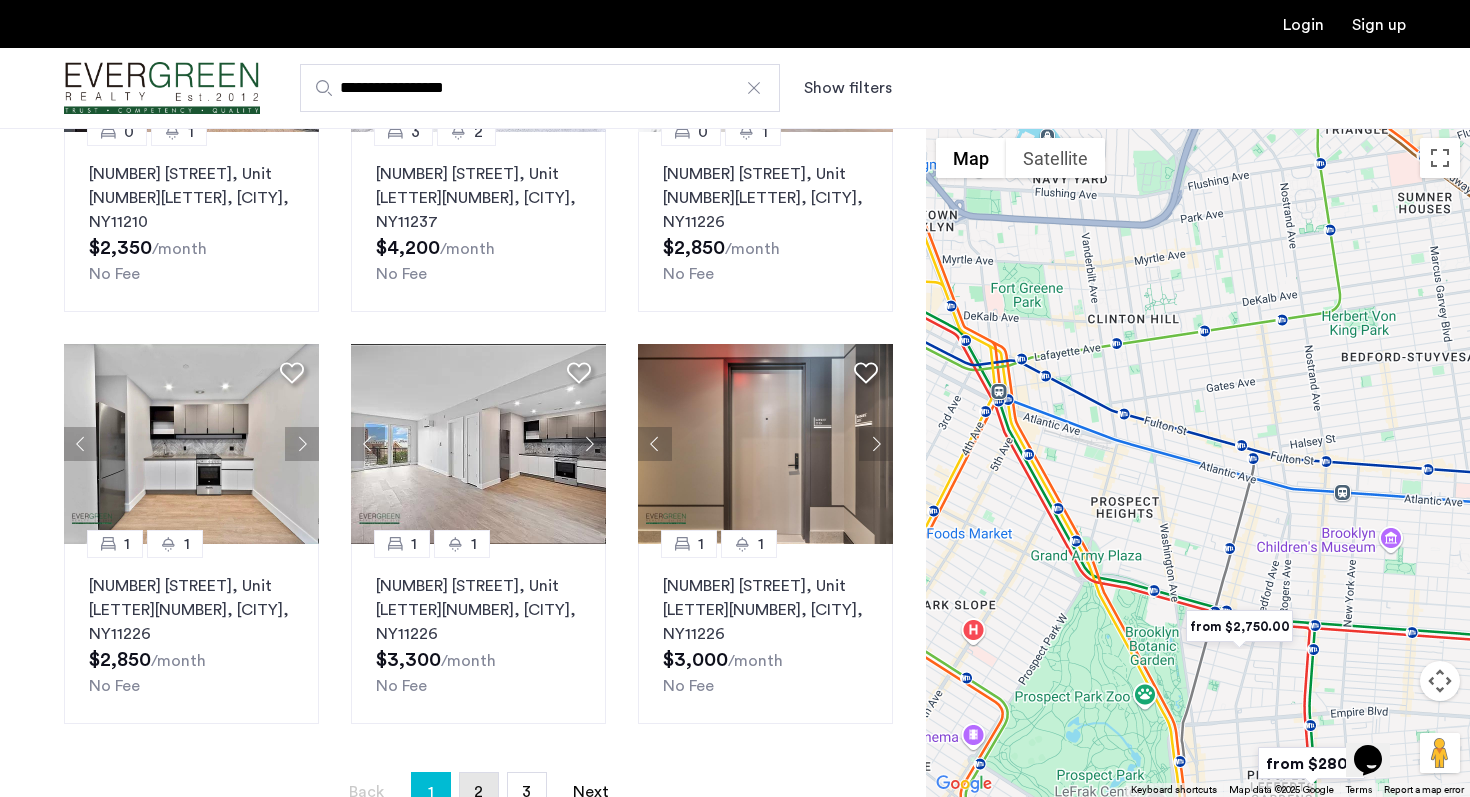 click on "2" at bounding box center [478, 792] 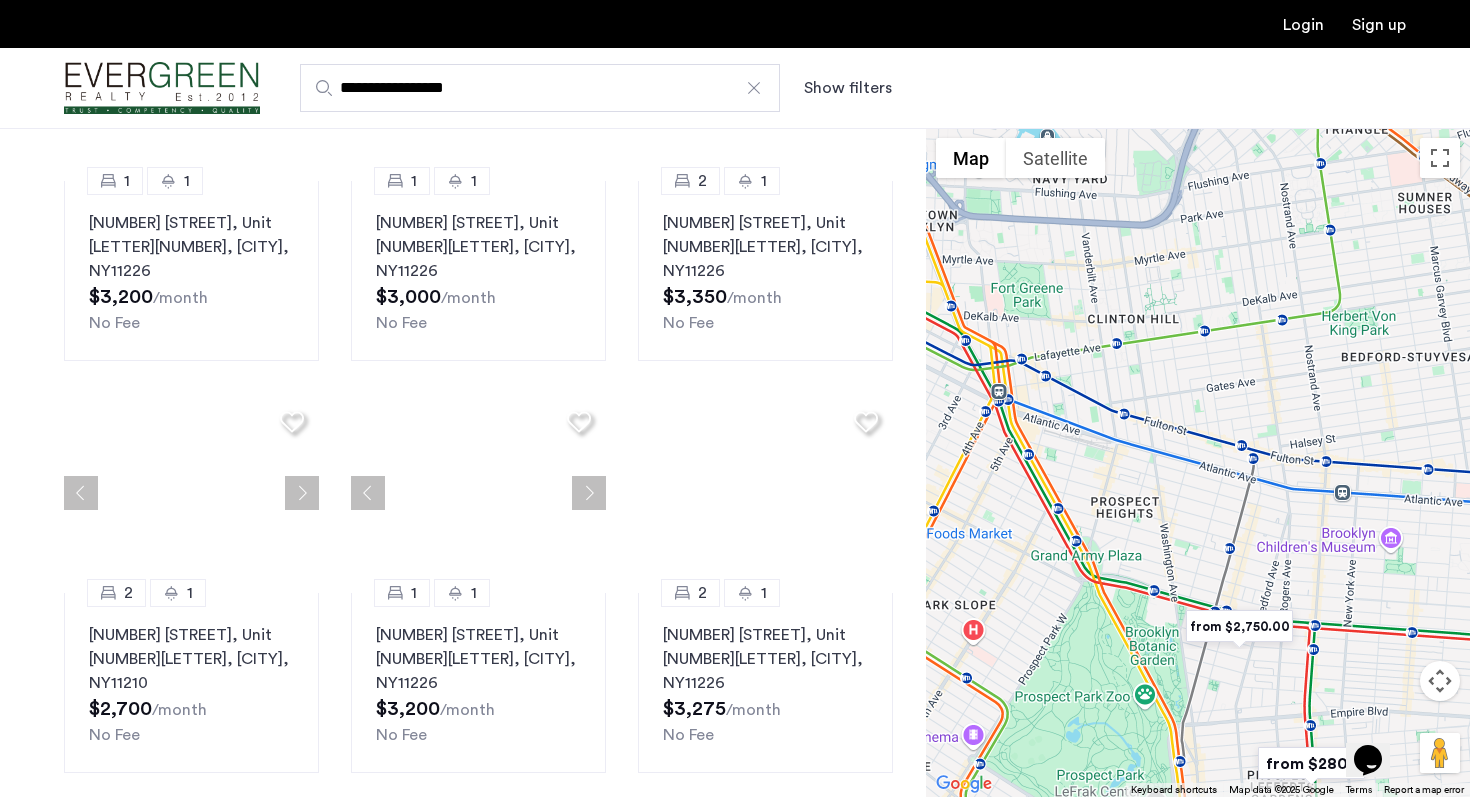 scroll, scrollTop: 0, scrollLeft: 0, axis: both 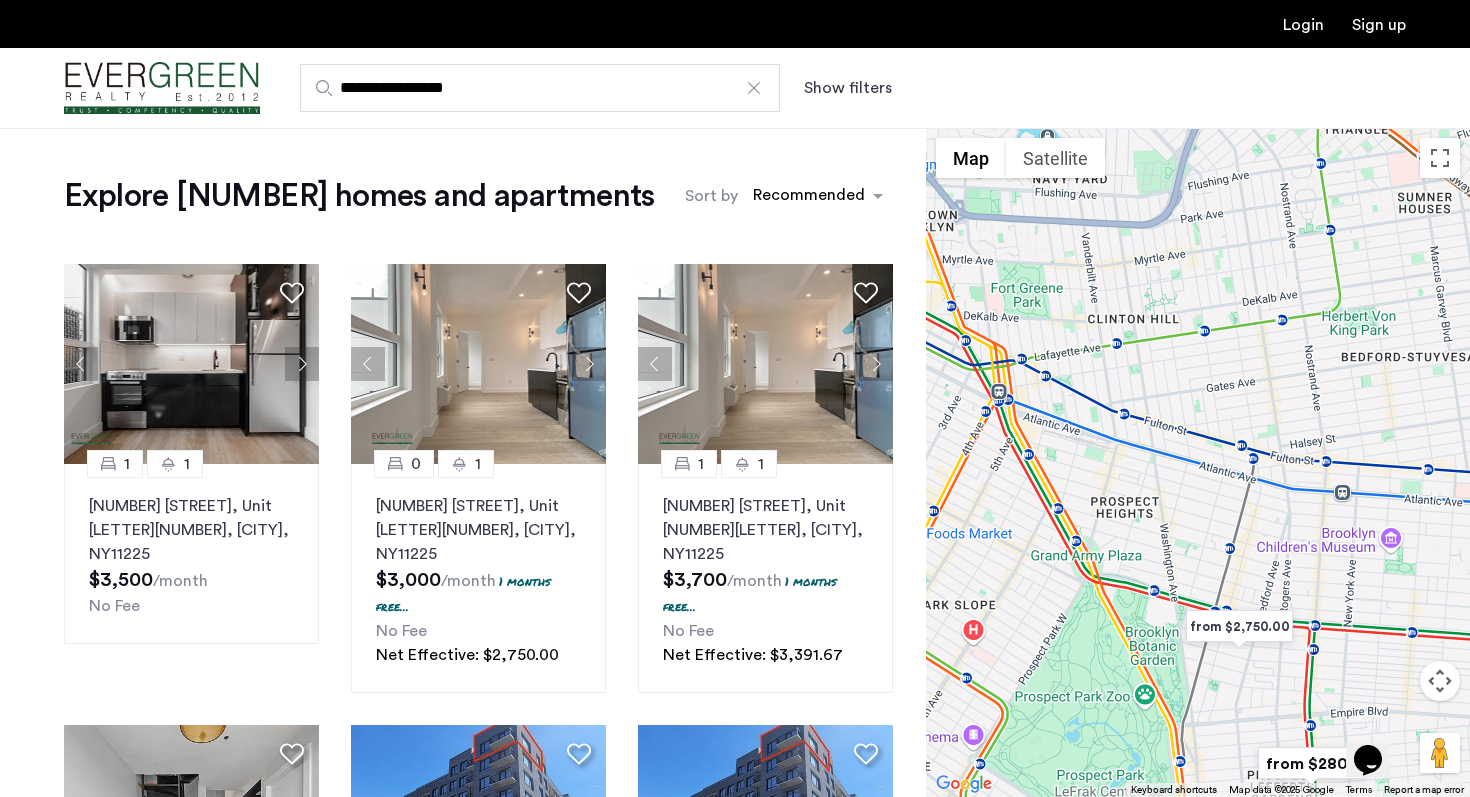 click on "**********" at bounding box center (540, 88) 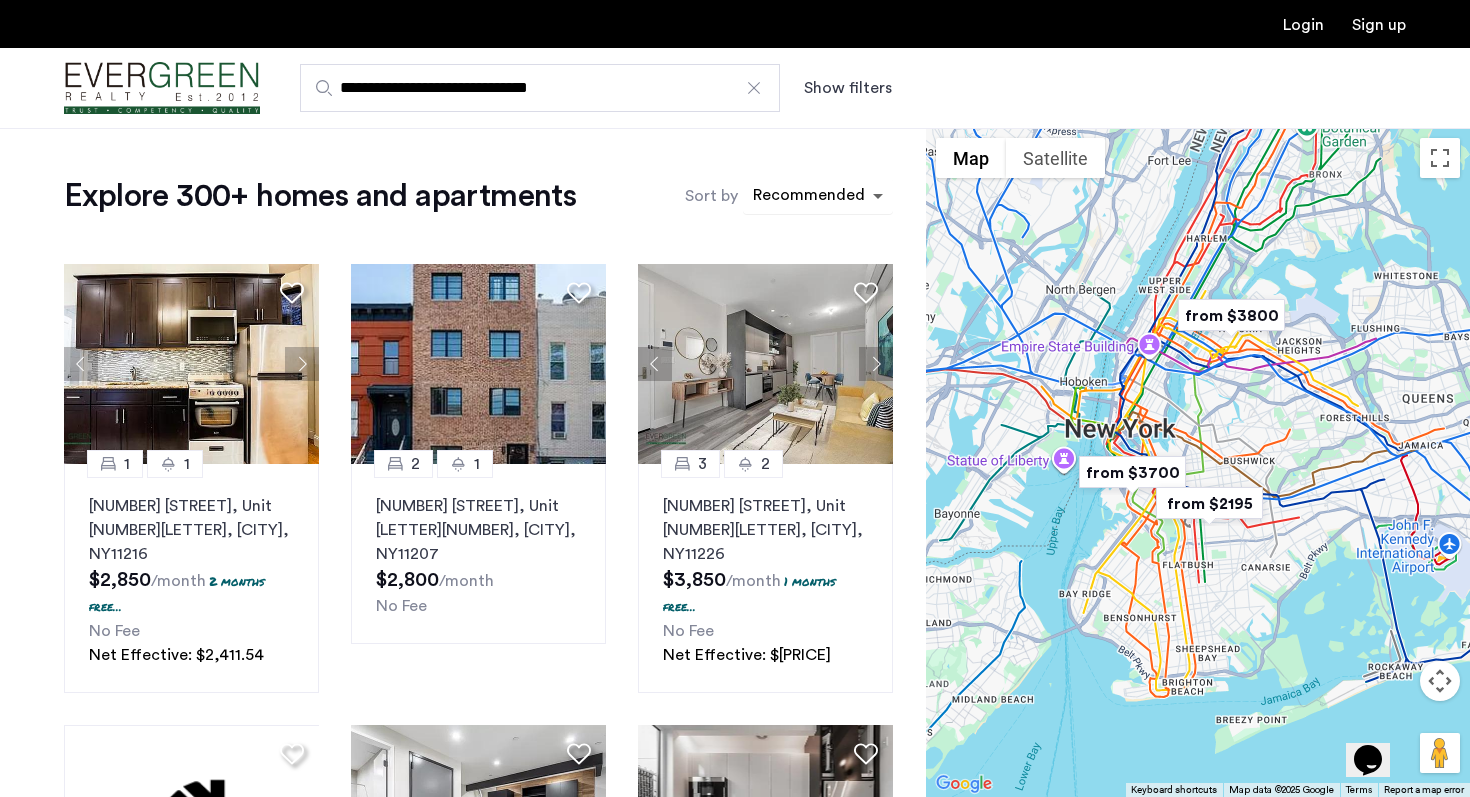 type on "**********" 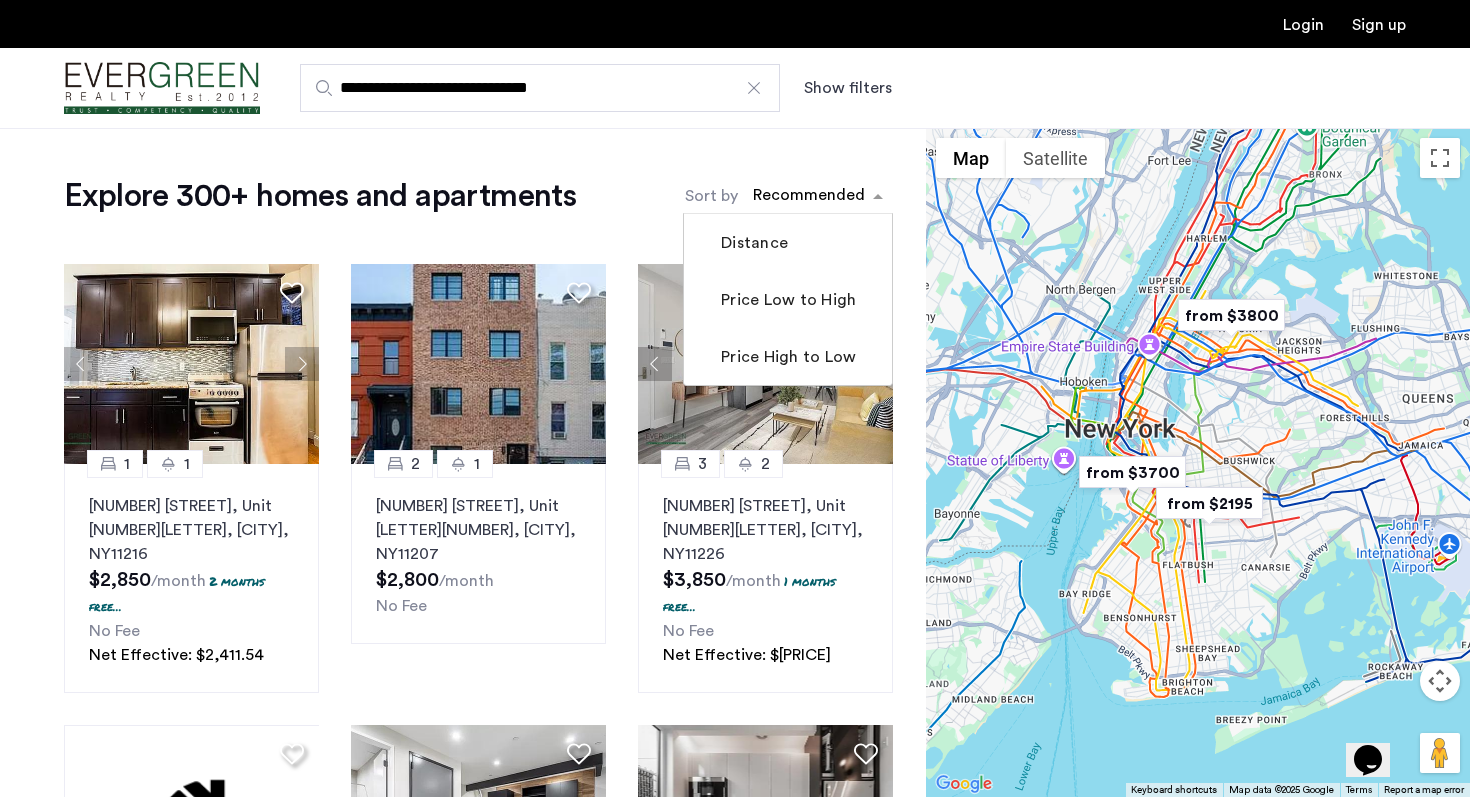click 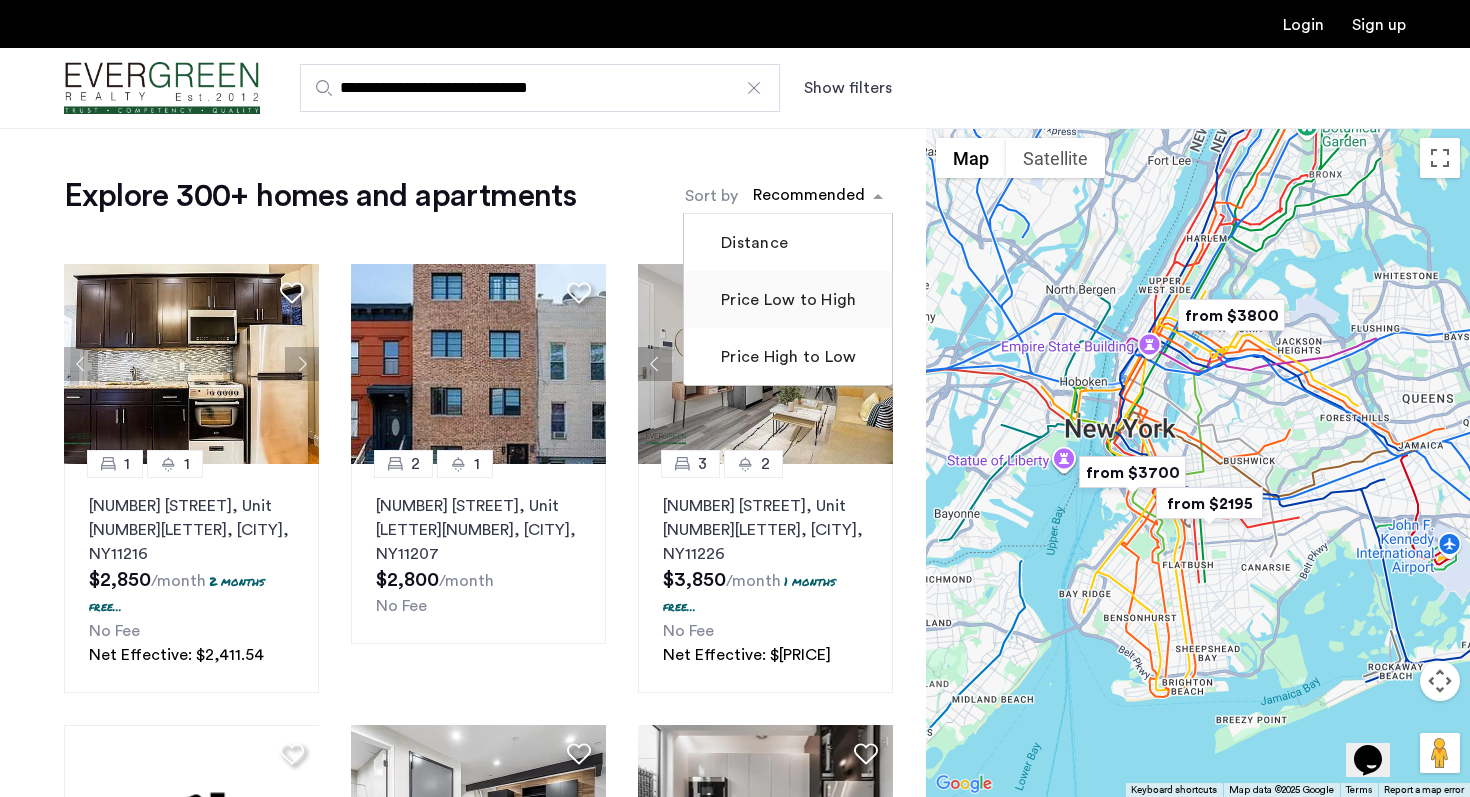 click on "Price Low to High" at bounding box center [786, 300] 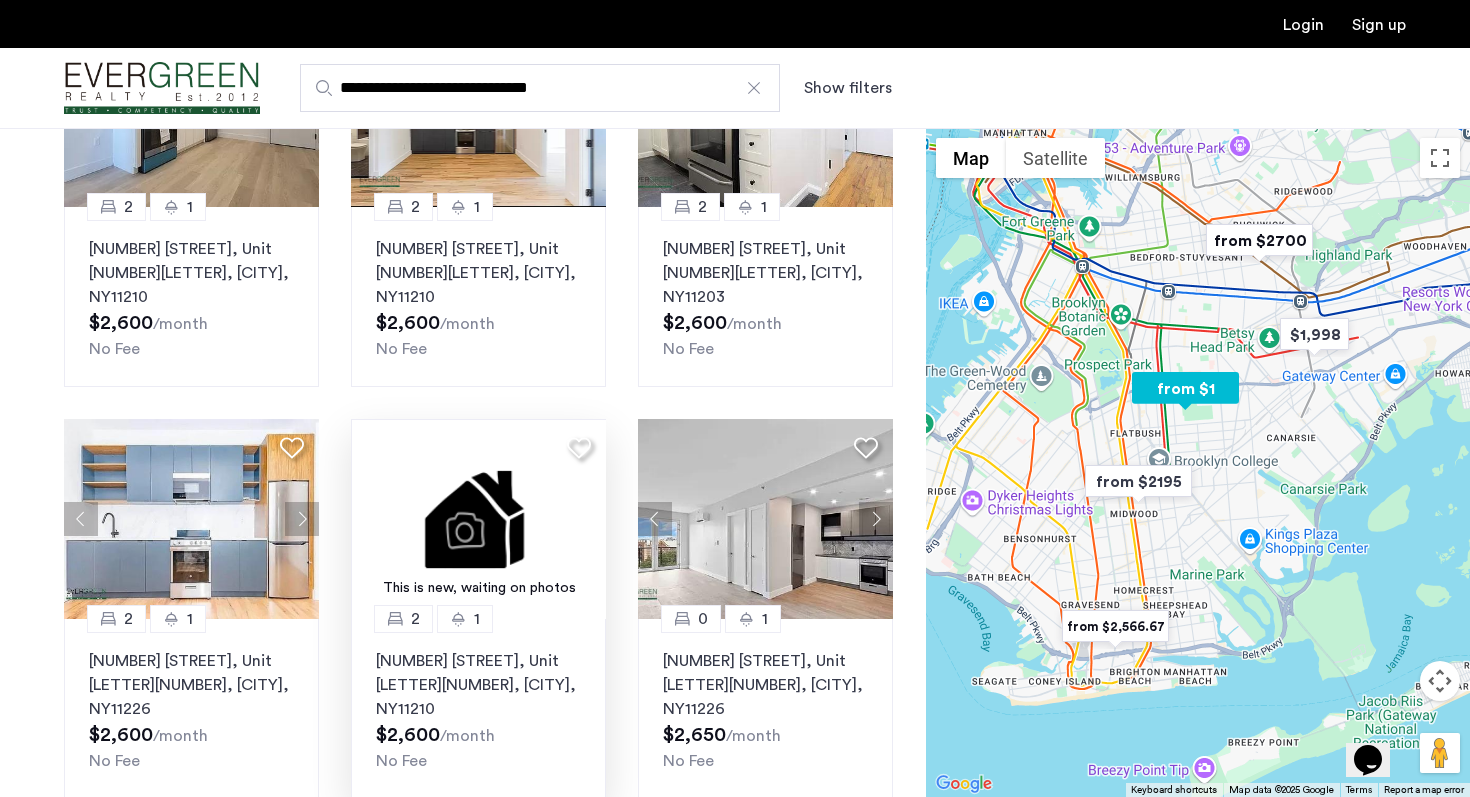 scroll, scrollTop: 1253, scrollLeft: 0, axis: vertical 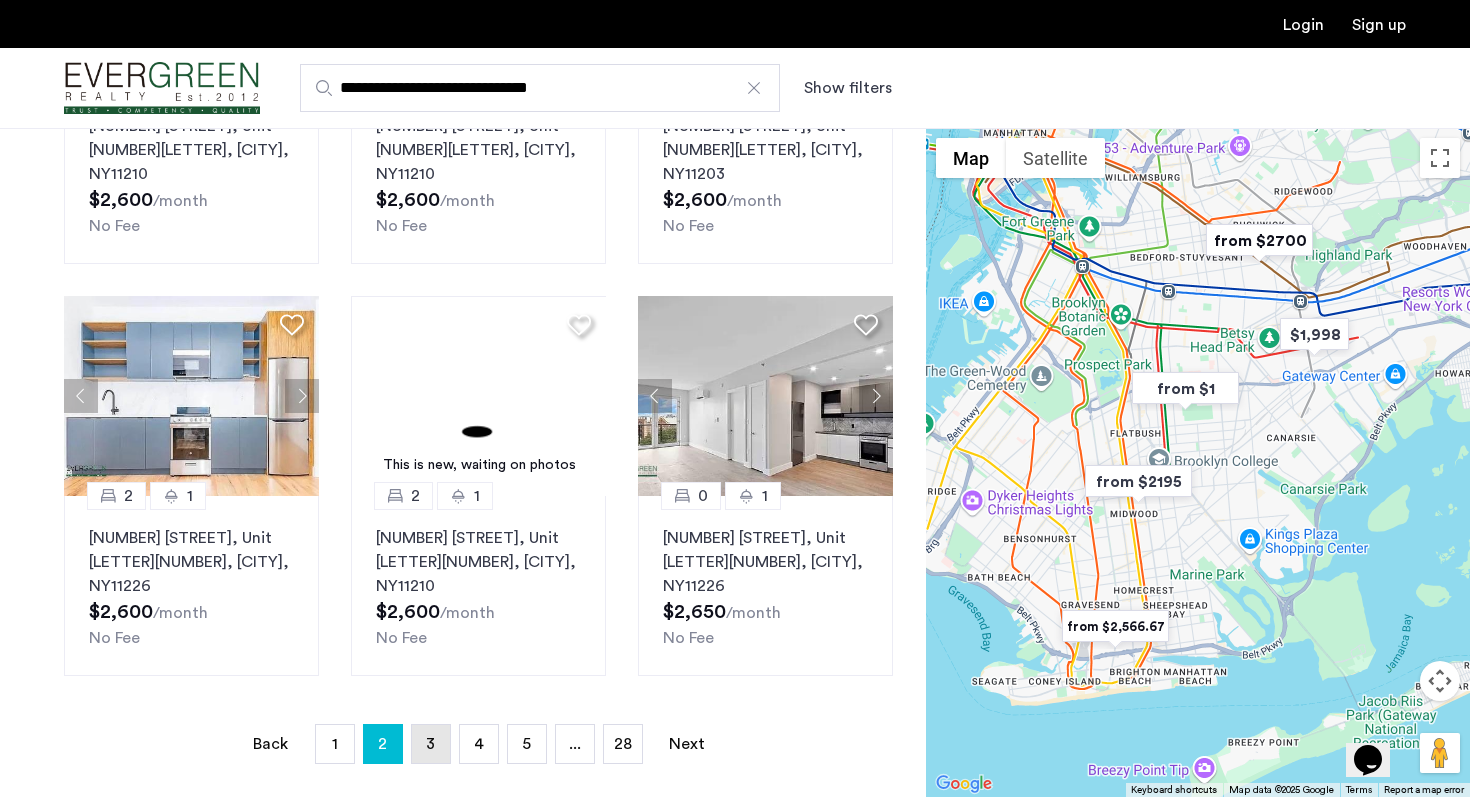 click on "3" at bounding box center [430, 744] 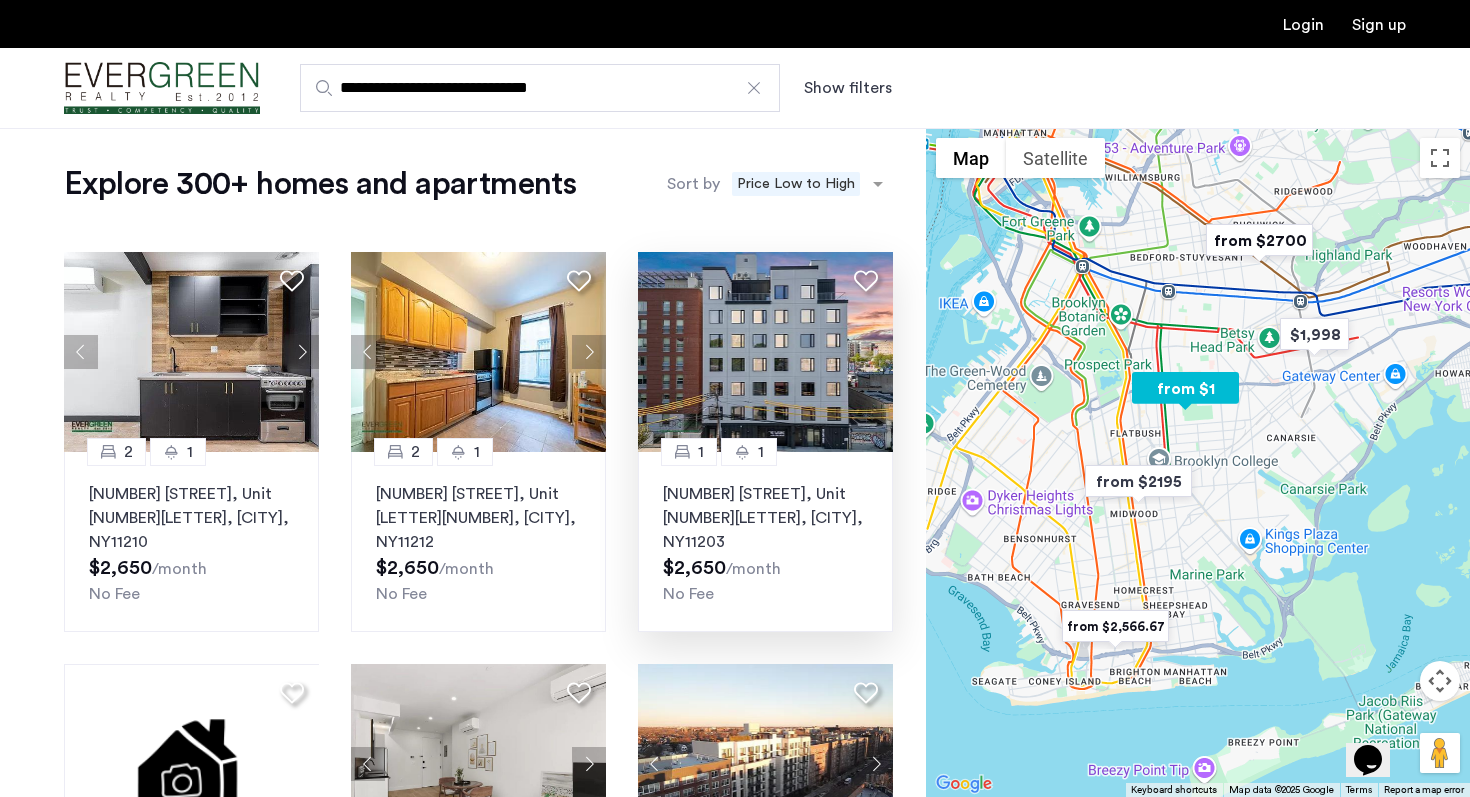 scroll, scrollTop: 0, scrollLeft: 0, axis: both 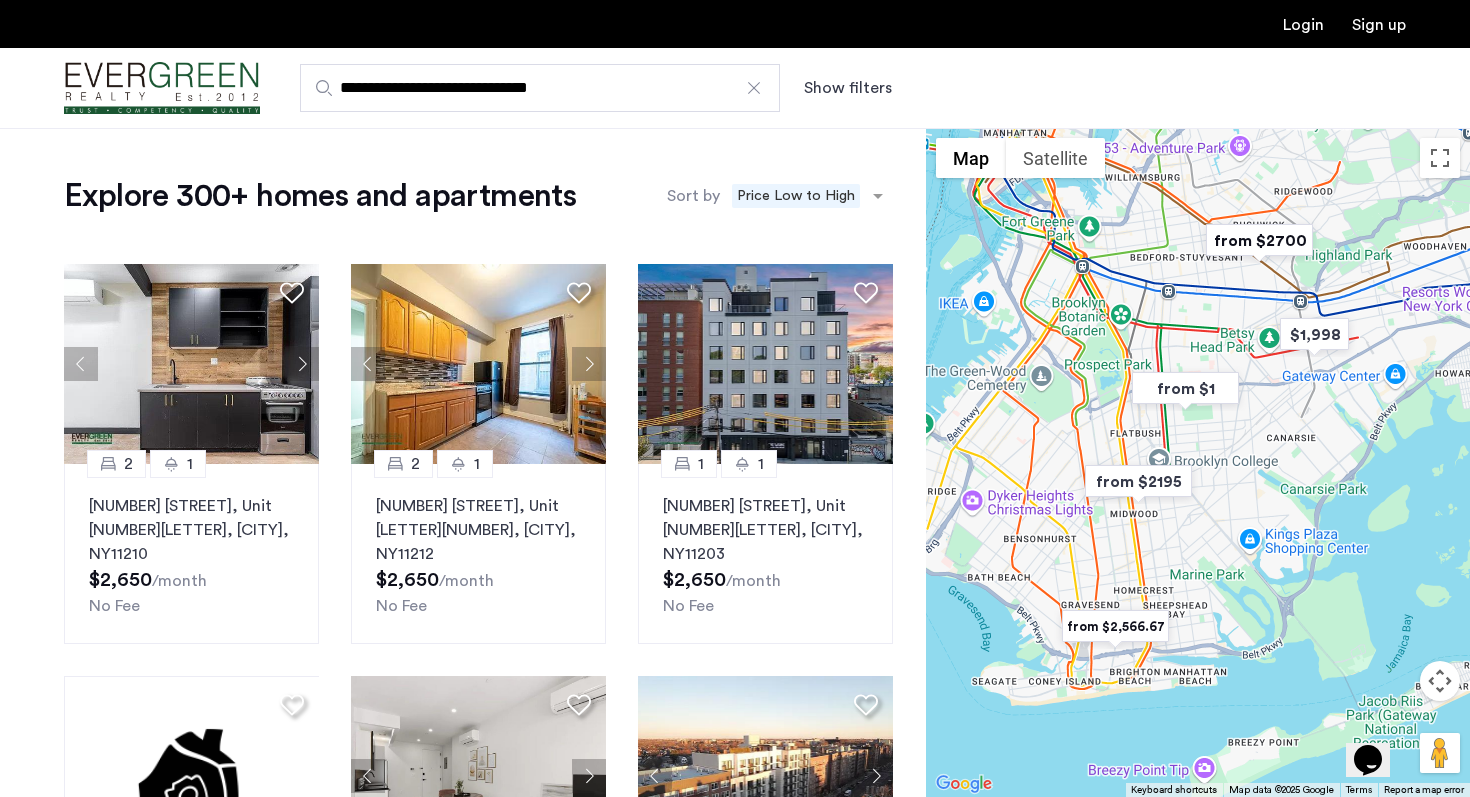 click on "Show filters" at bounding box center [848, 88] 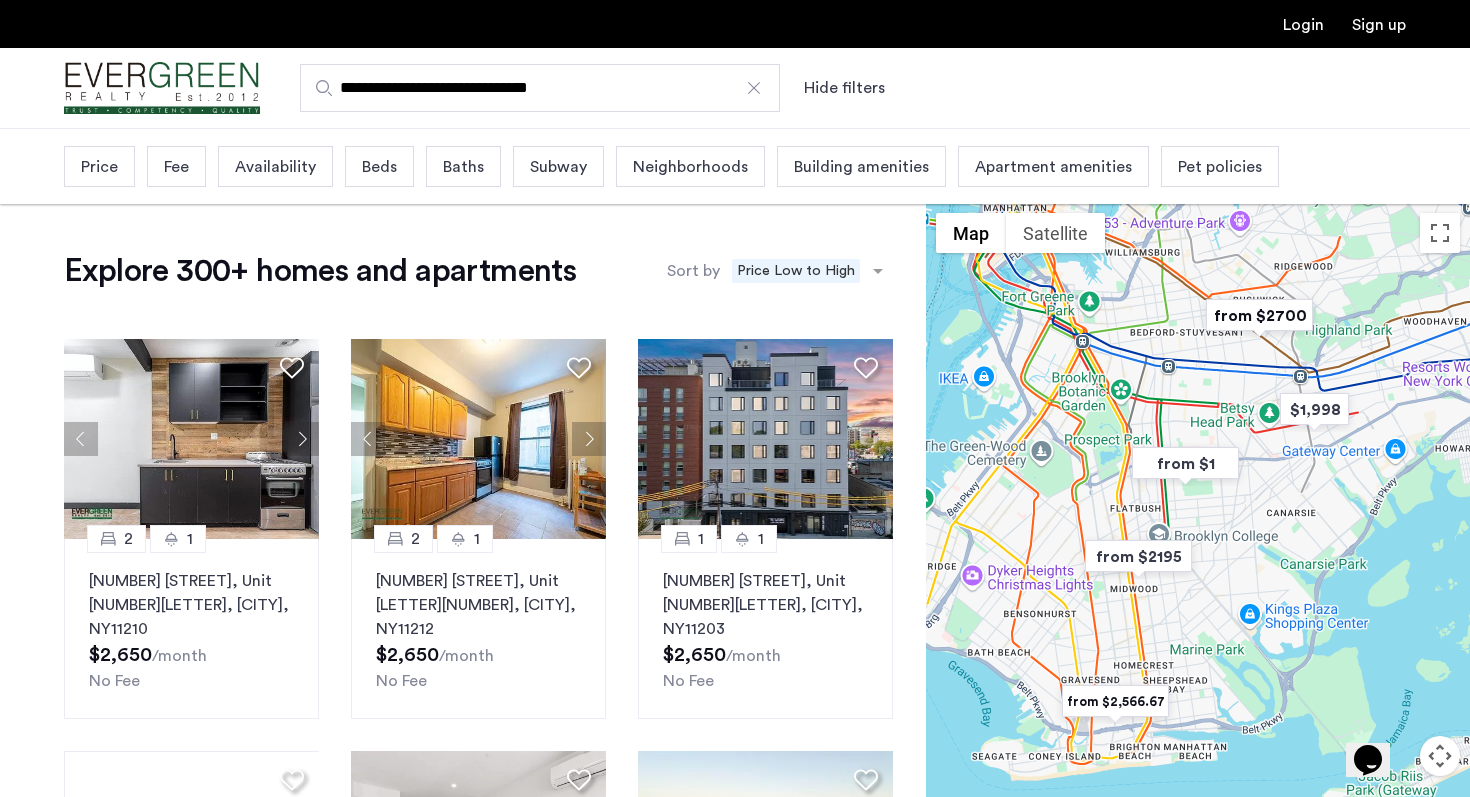 click on "Subway" at bounding box center (558, 167) 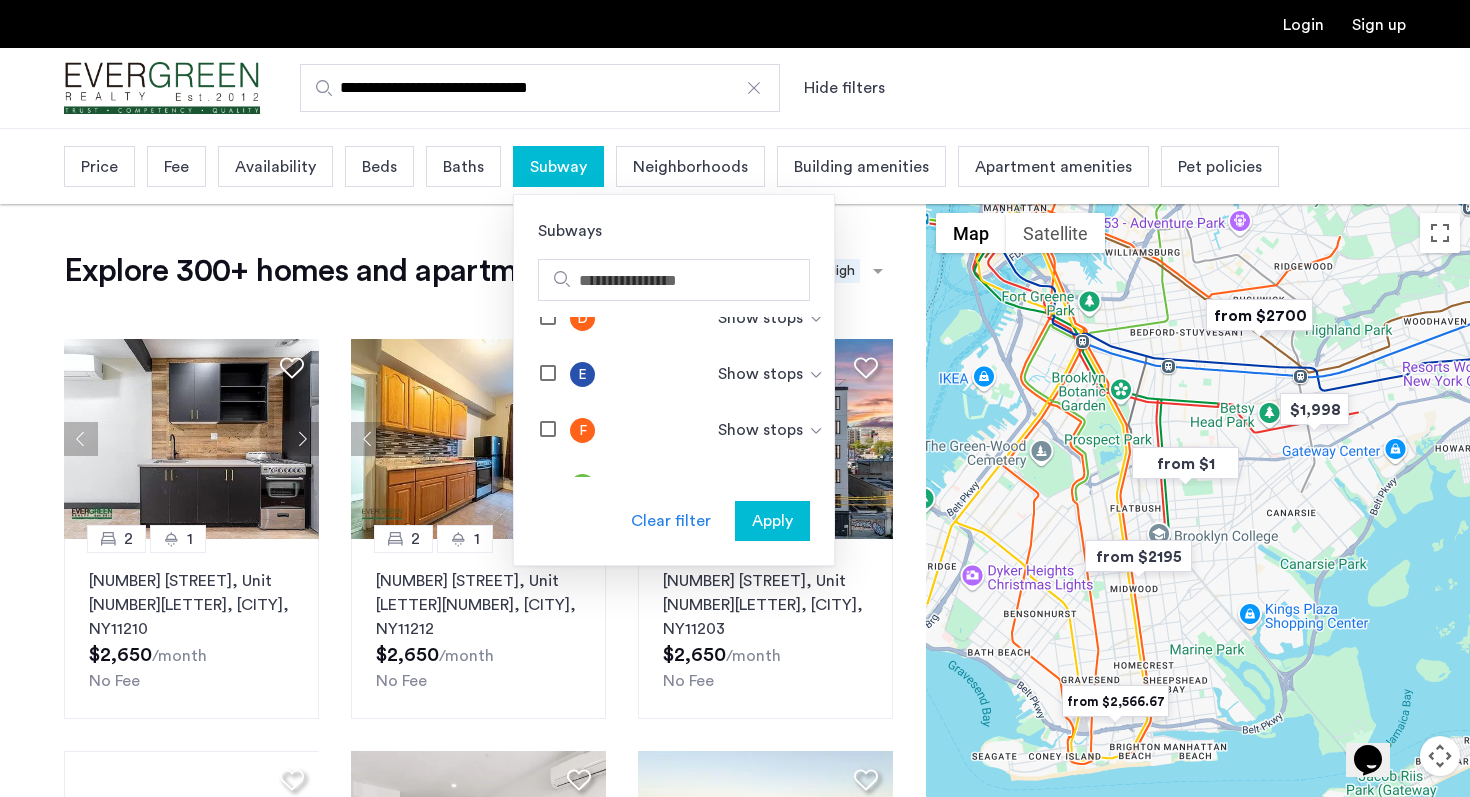 scroll, scrollTop: 534, scrollLeft: 0, axis: vertical 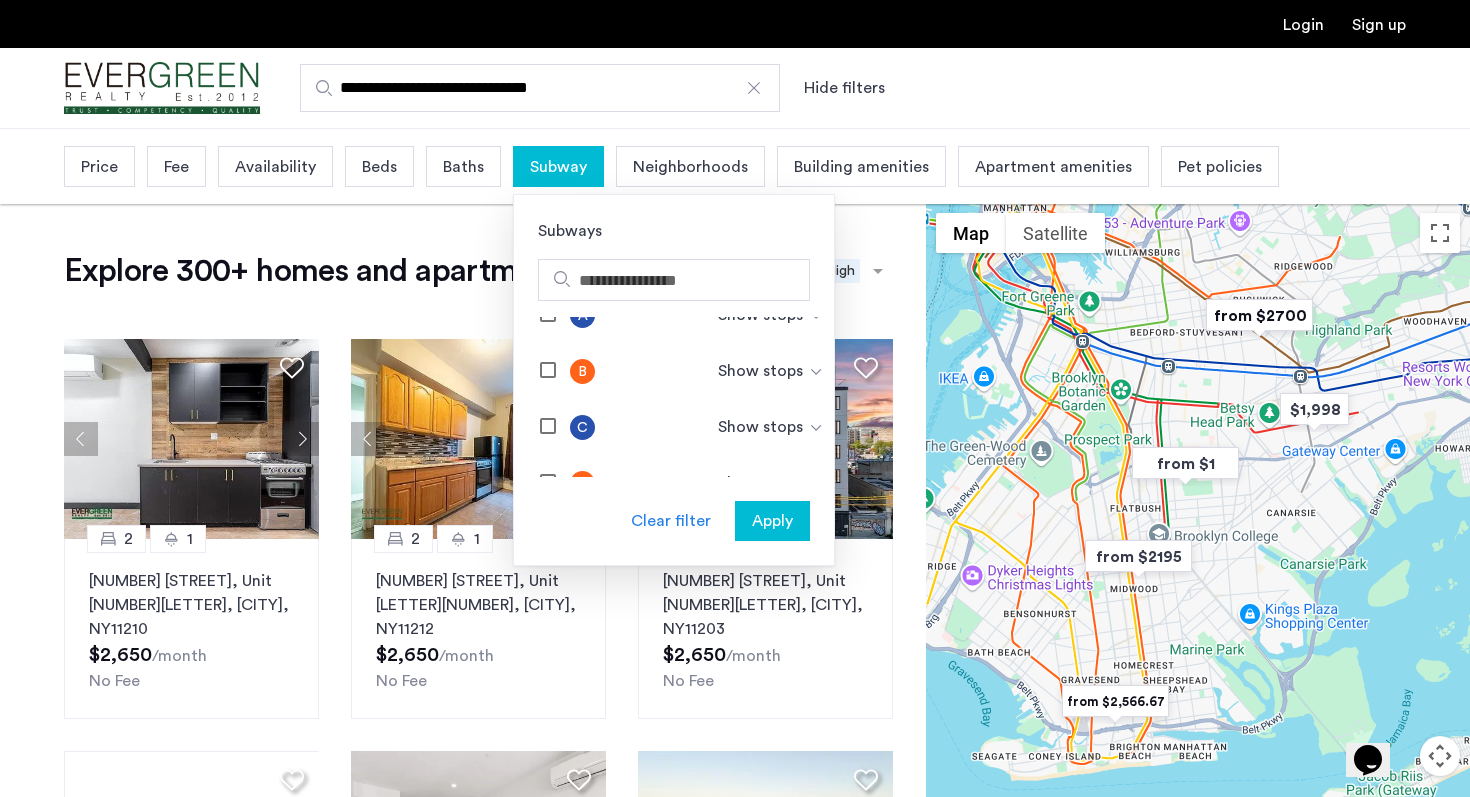 click on "Subway" at bounding box center [558, 167] 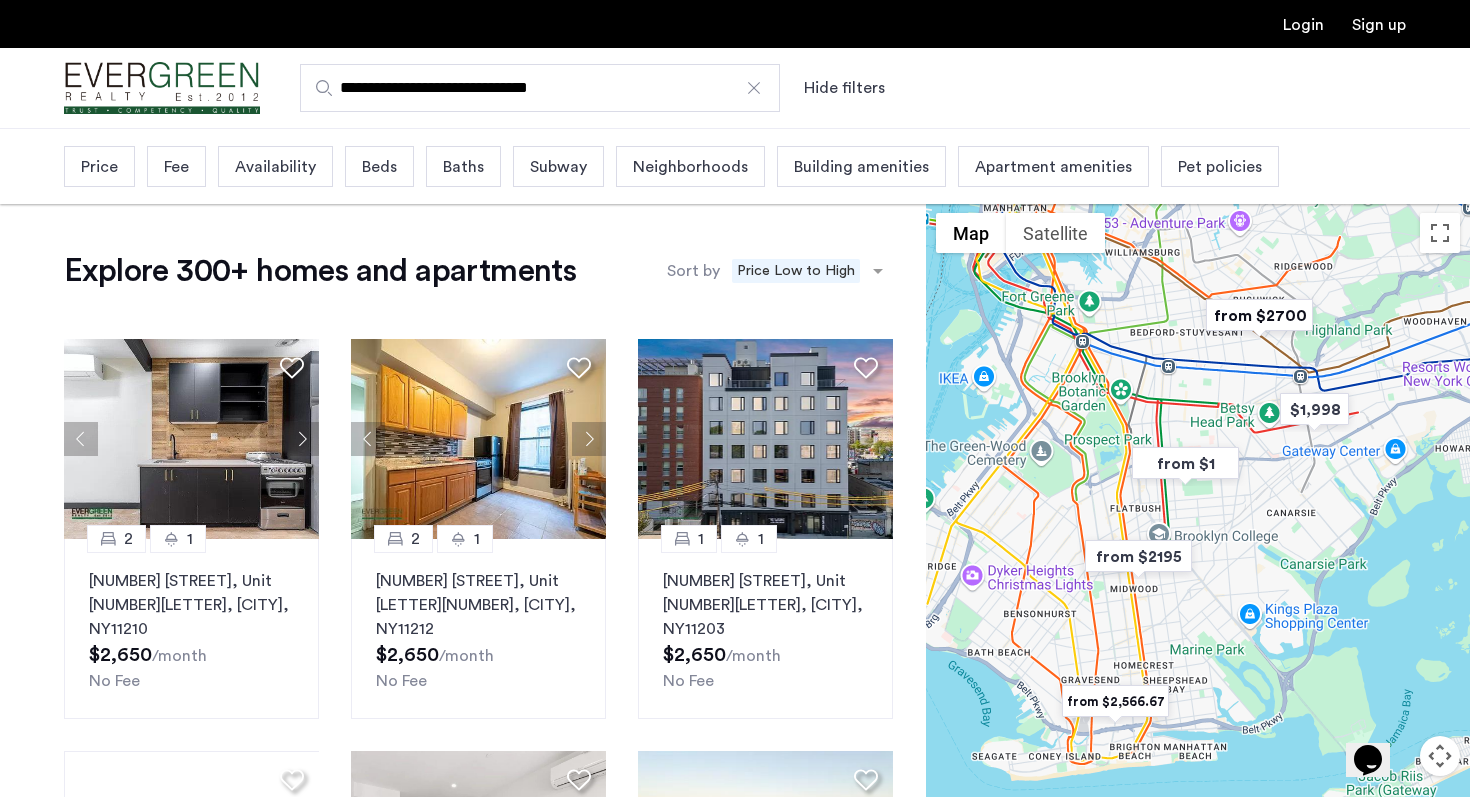 click on "Neighborhoods" at bounding box center (690, 167) 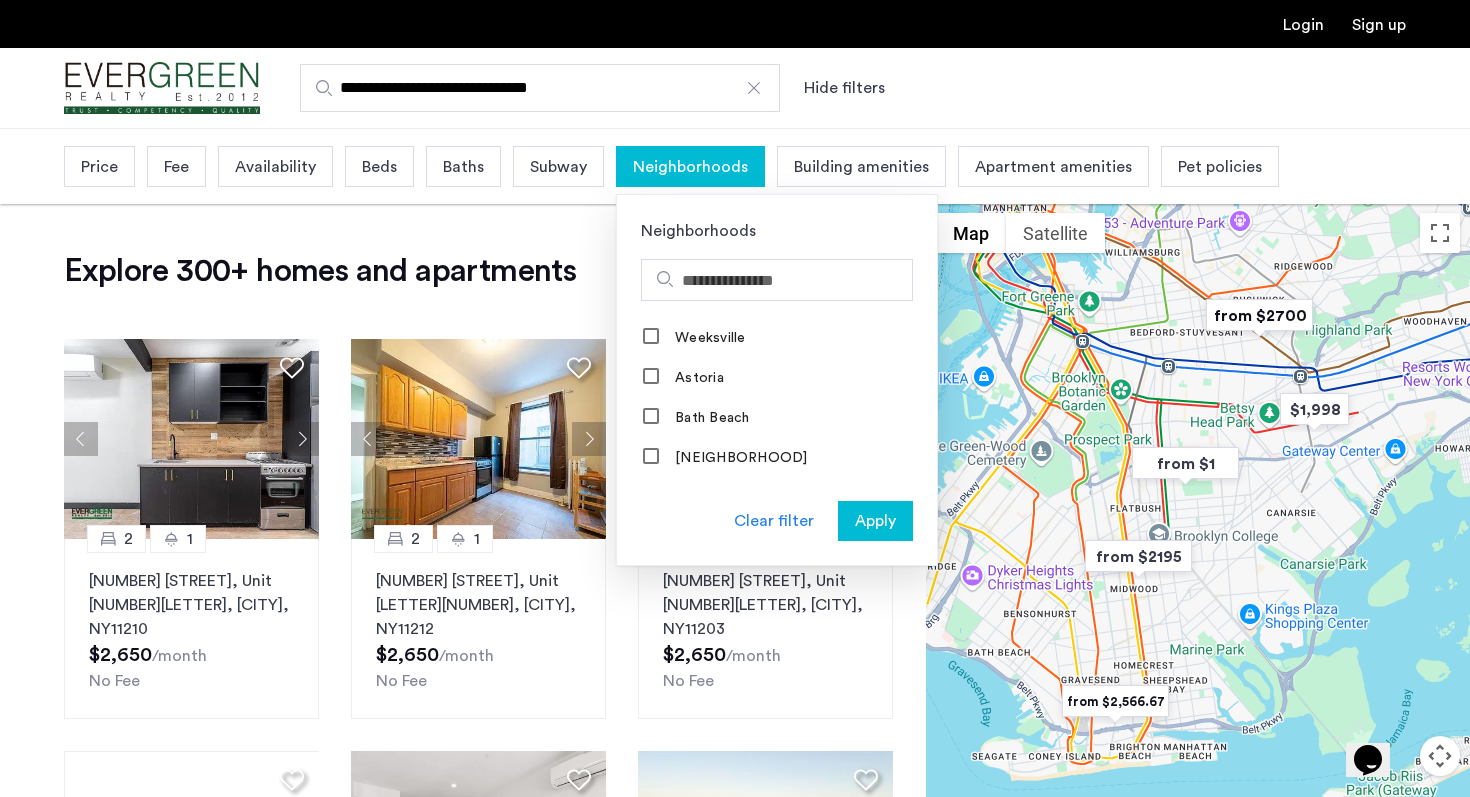 click on "**********" at bounding box center (540, 88) 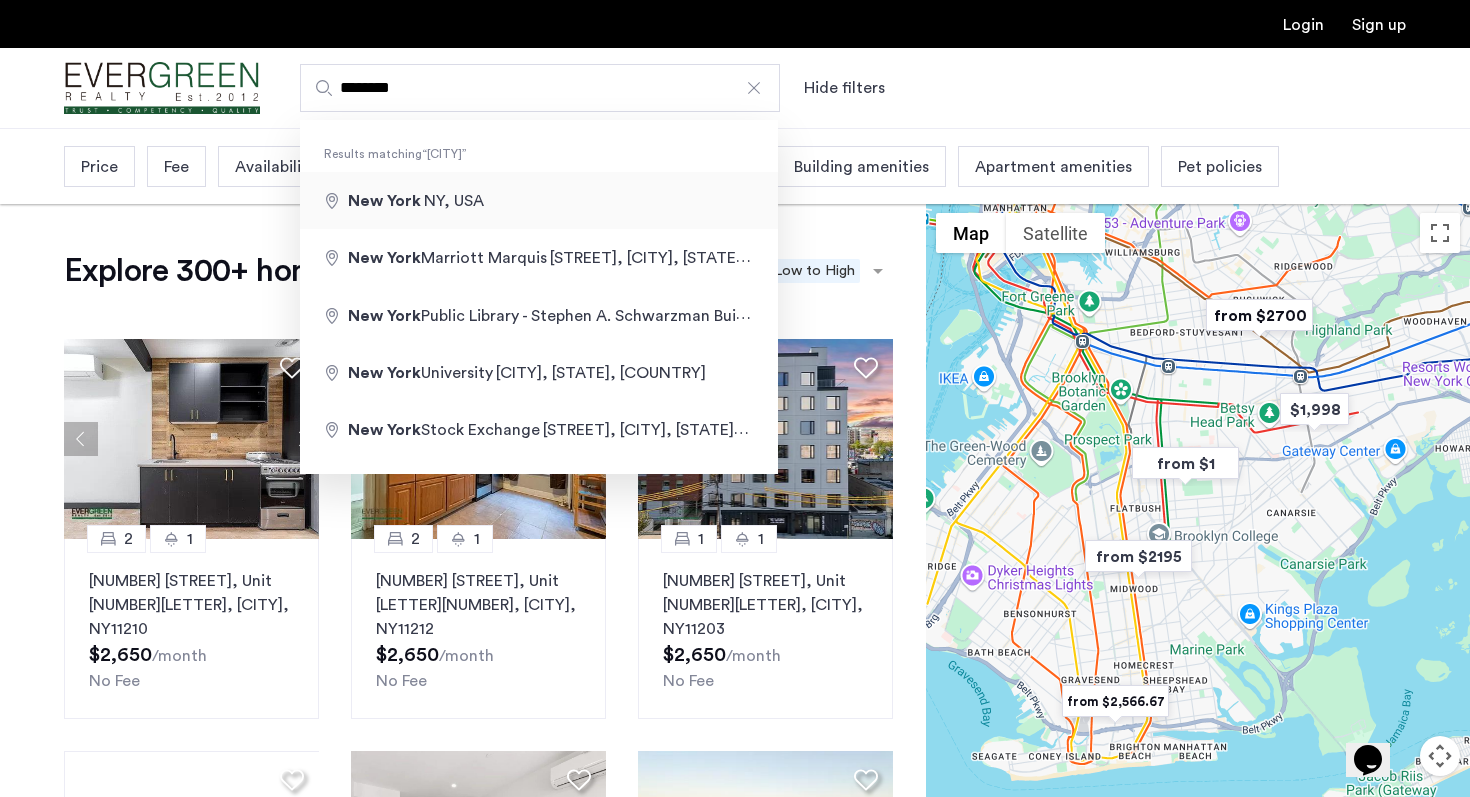 type on "**********" 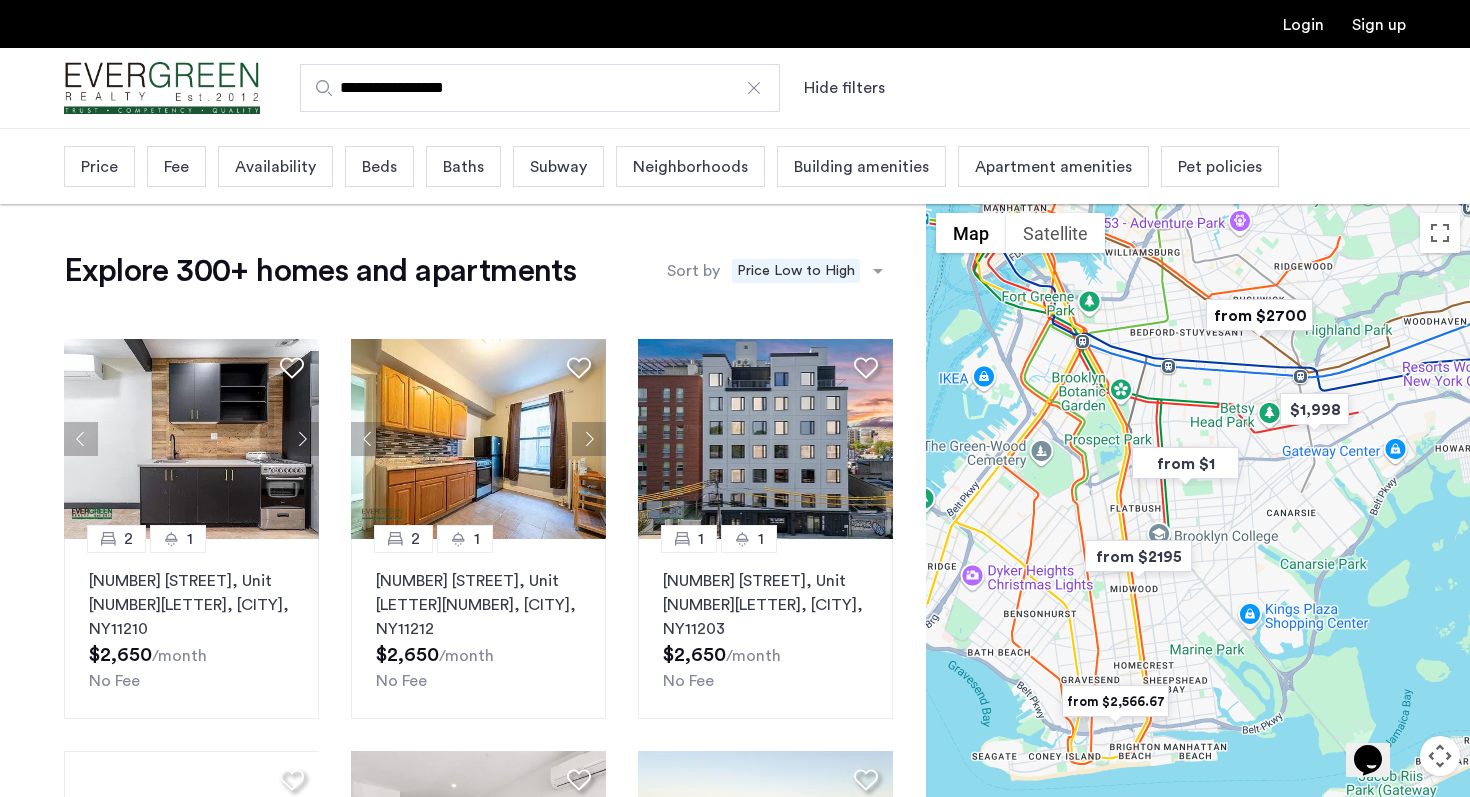 click on "Neighborhoods" at bounding box center [690, 167] 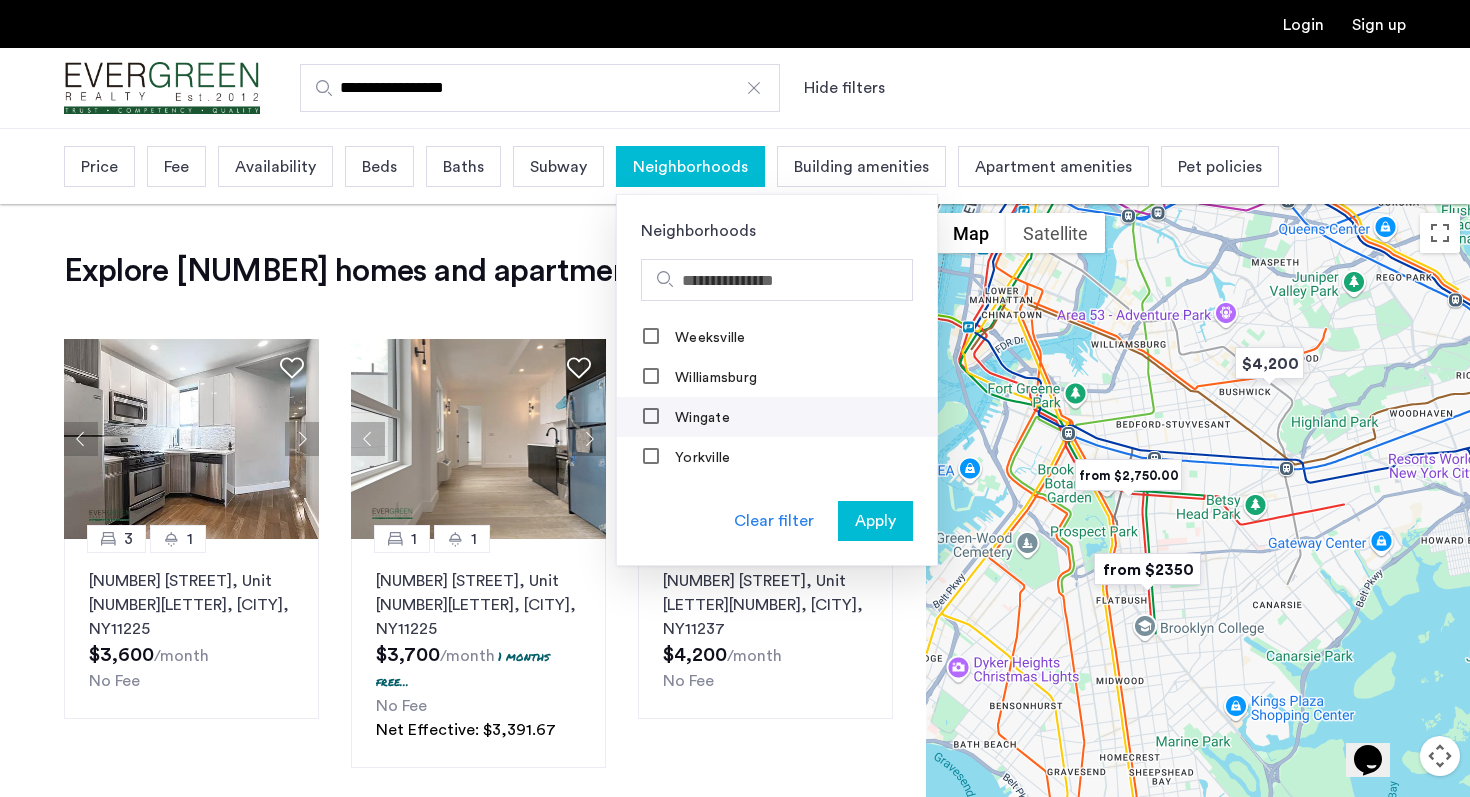 scroll, scrollTop: 2146, scrollLeft: 0, axis: vertical 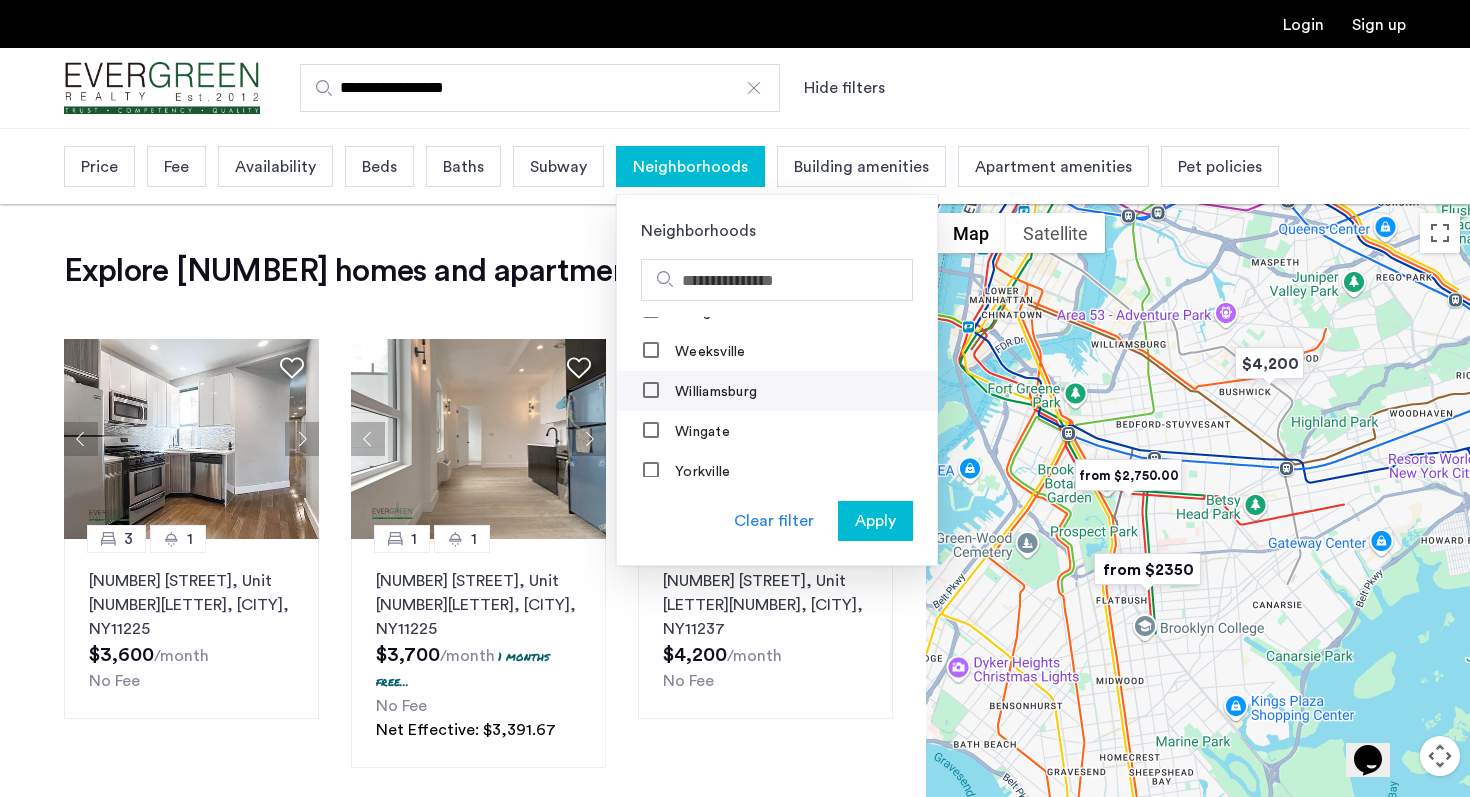 click on "Williamsburg" at bounding box center [714, 392] 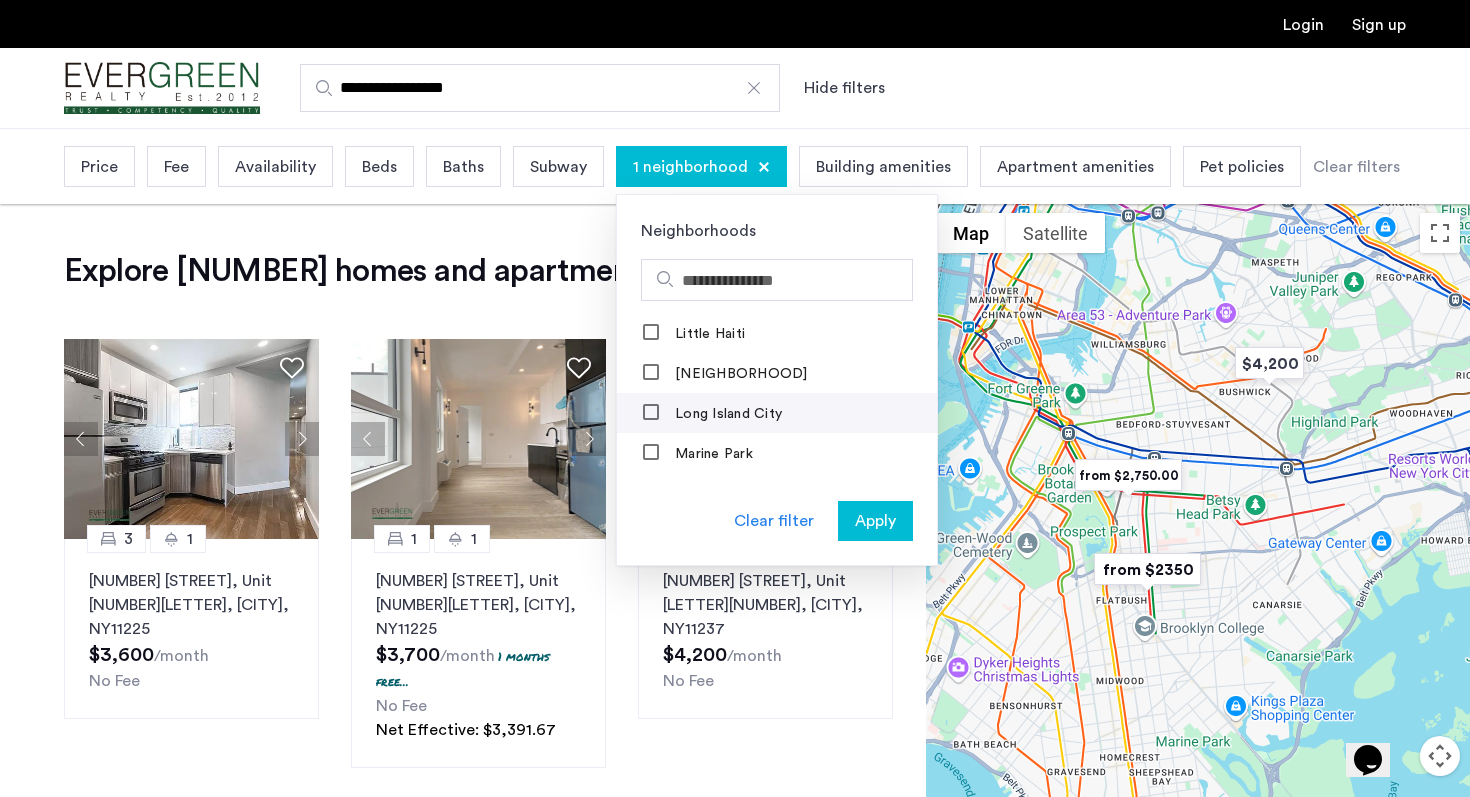 scroll, scrollTop: 1483, scrollLeft: 0, axis: vertical 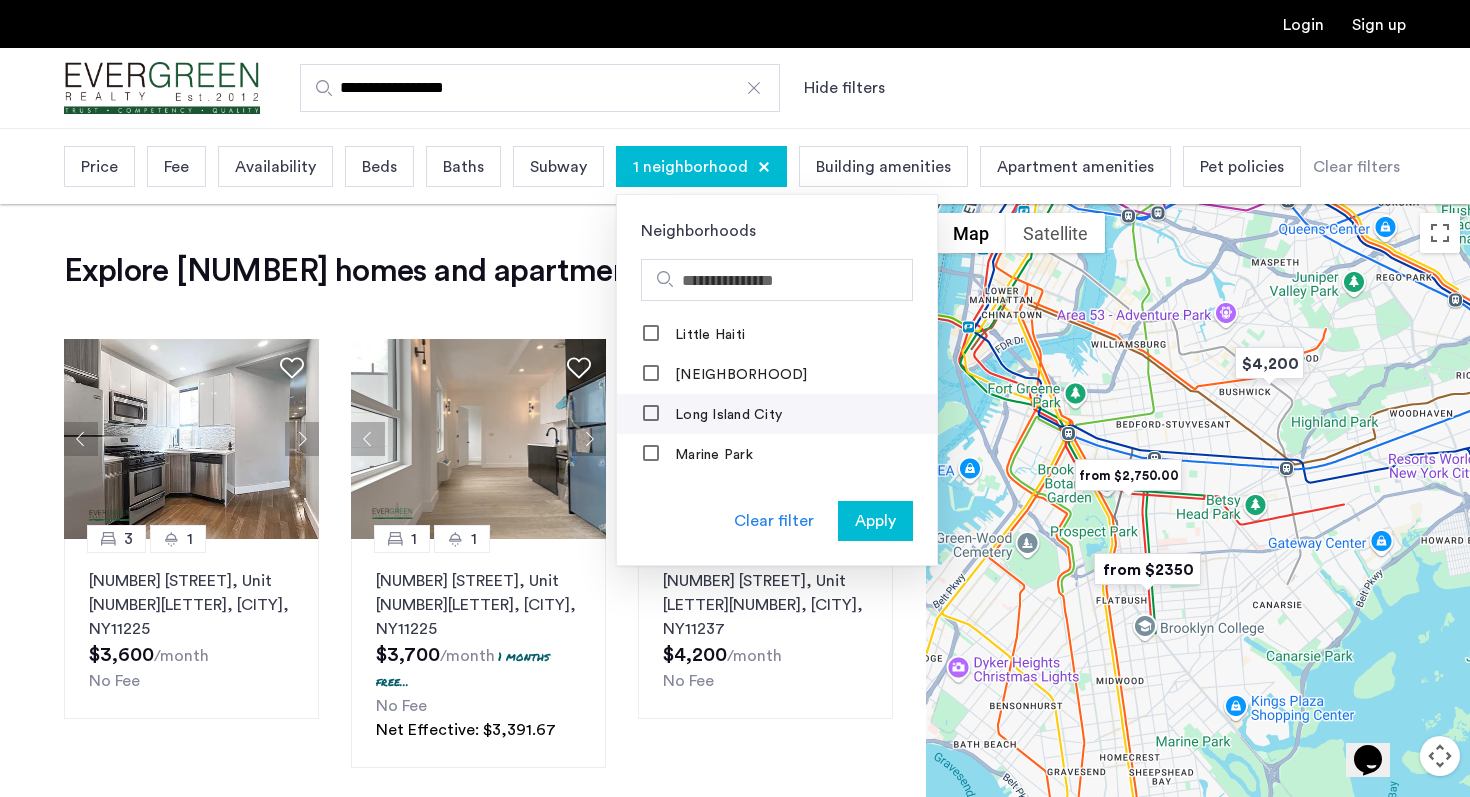 click on "Long Island City" at bounding box center [726, 415] 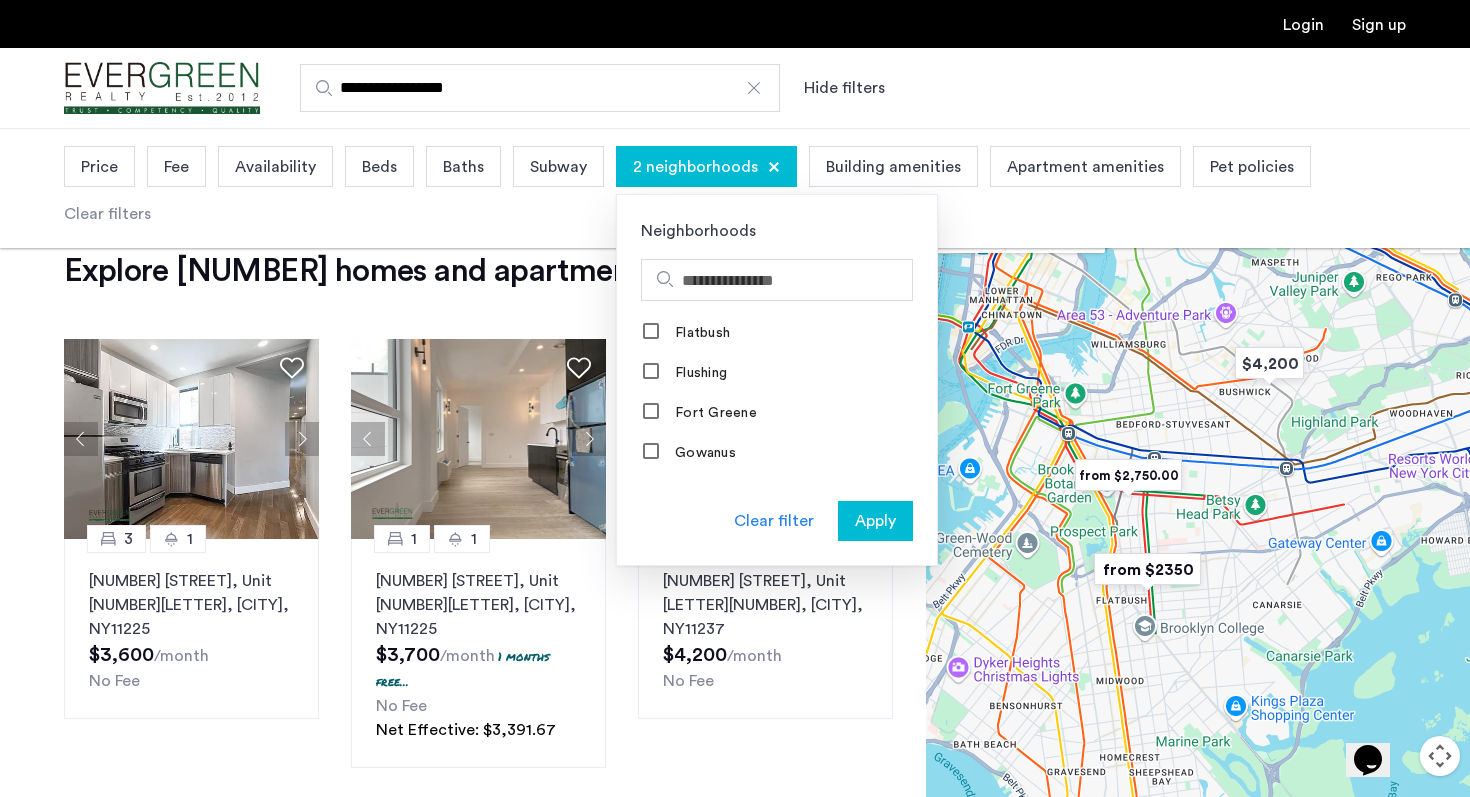 scroll, scrollTop: 1123, scrollLeft: 0, axis: vertical 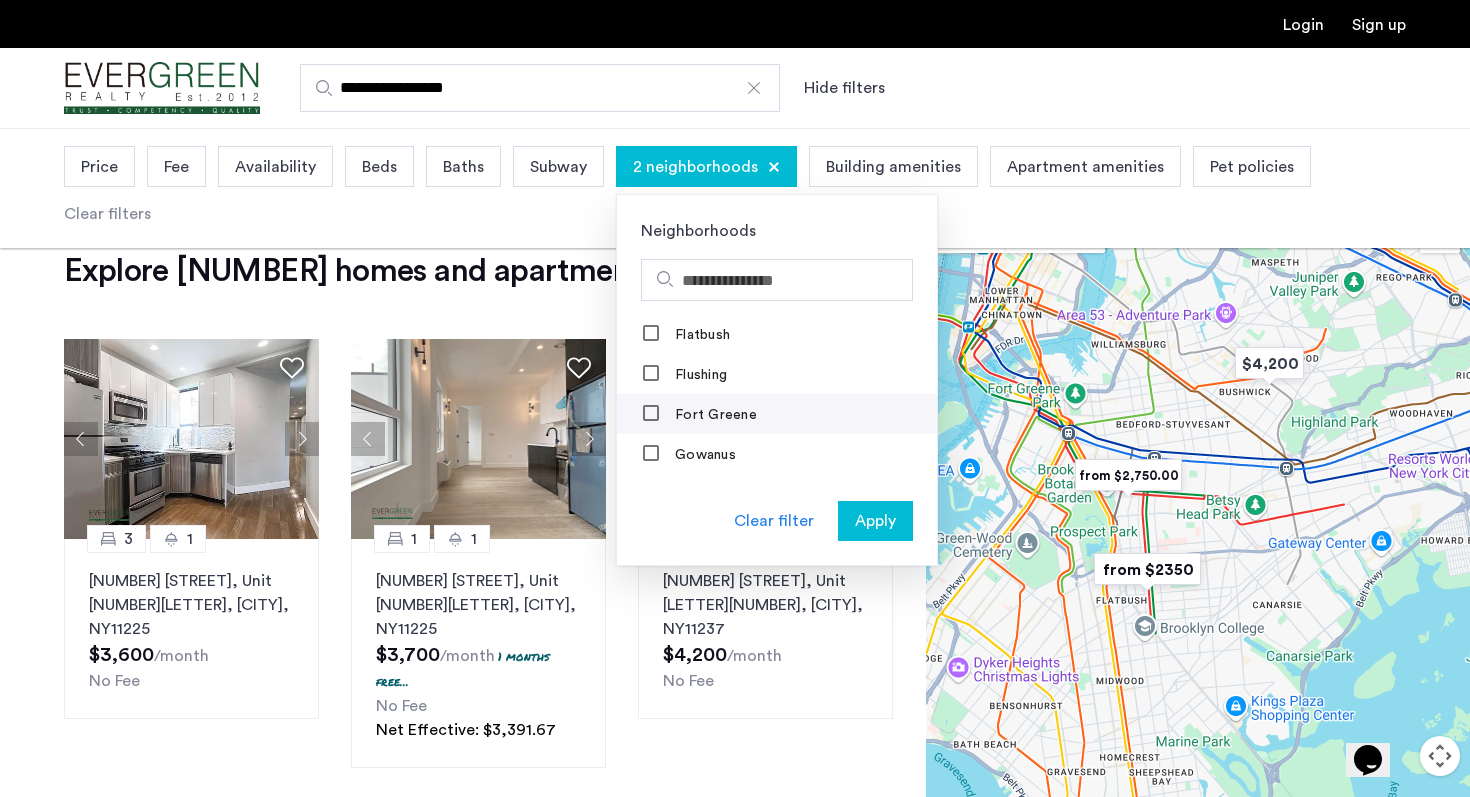 click on "Fort Greene" at bounding box center (777, 414) 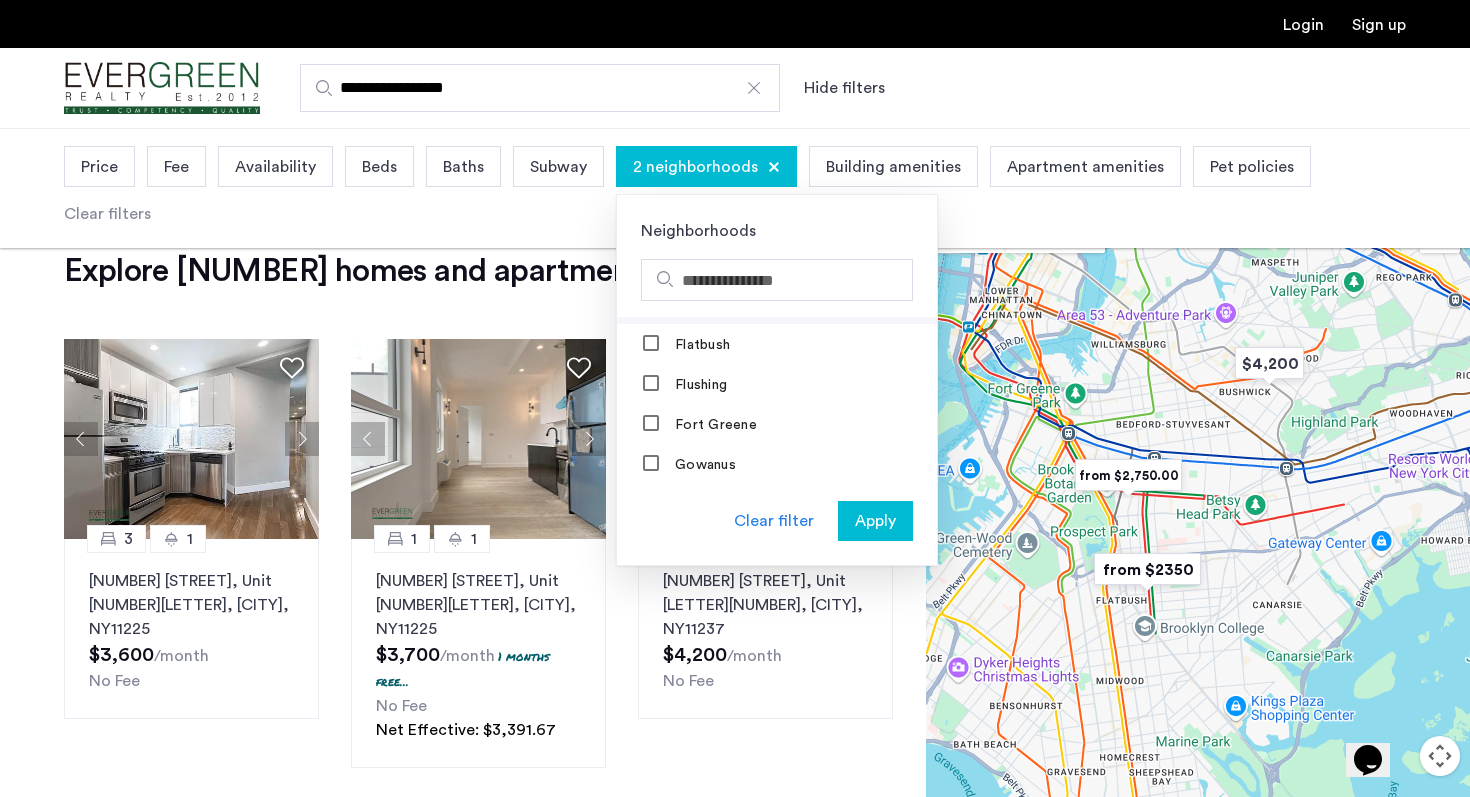 scroll, scrollTop: 1121, scrollLeft: 0, axis: vertical 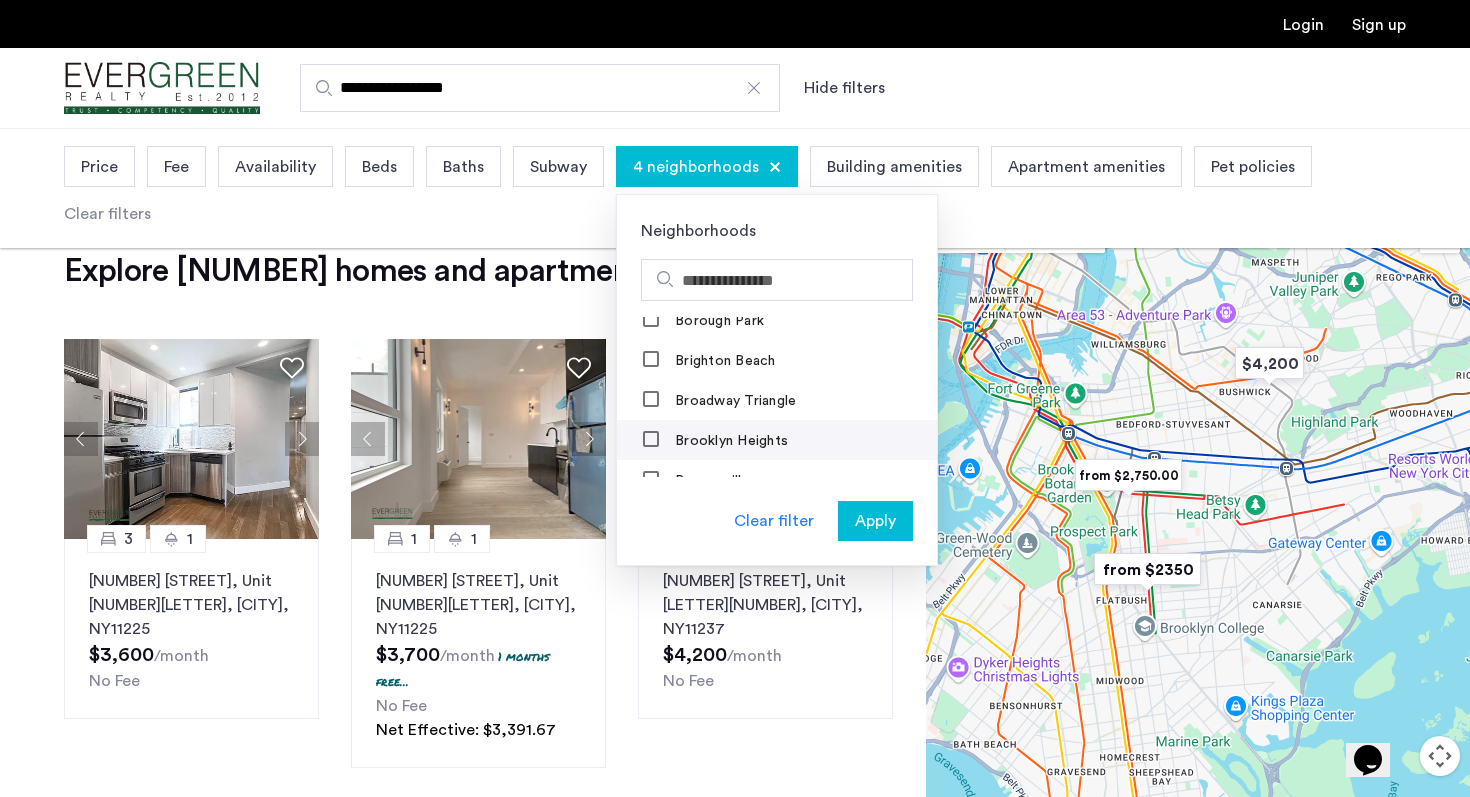 click on "Brooklyn Heights" at bounding box center [729, 441] 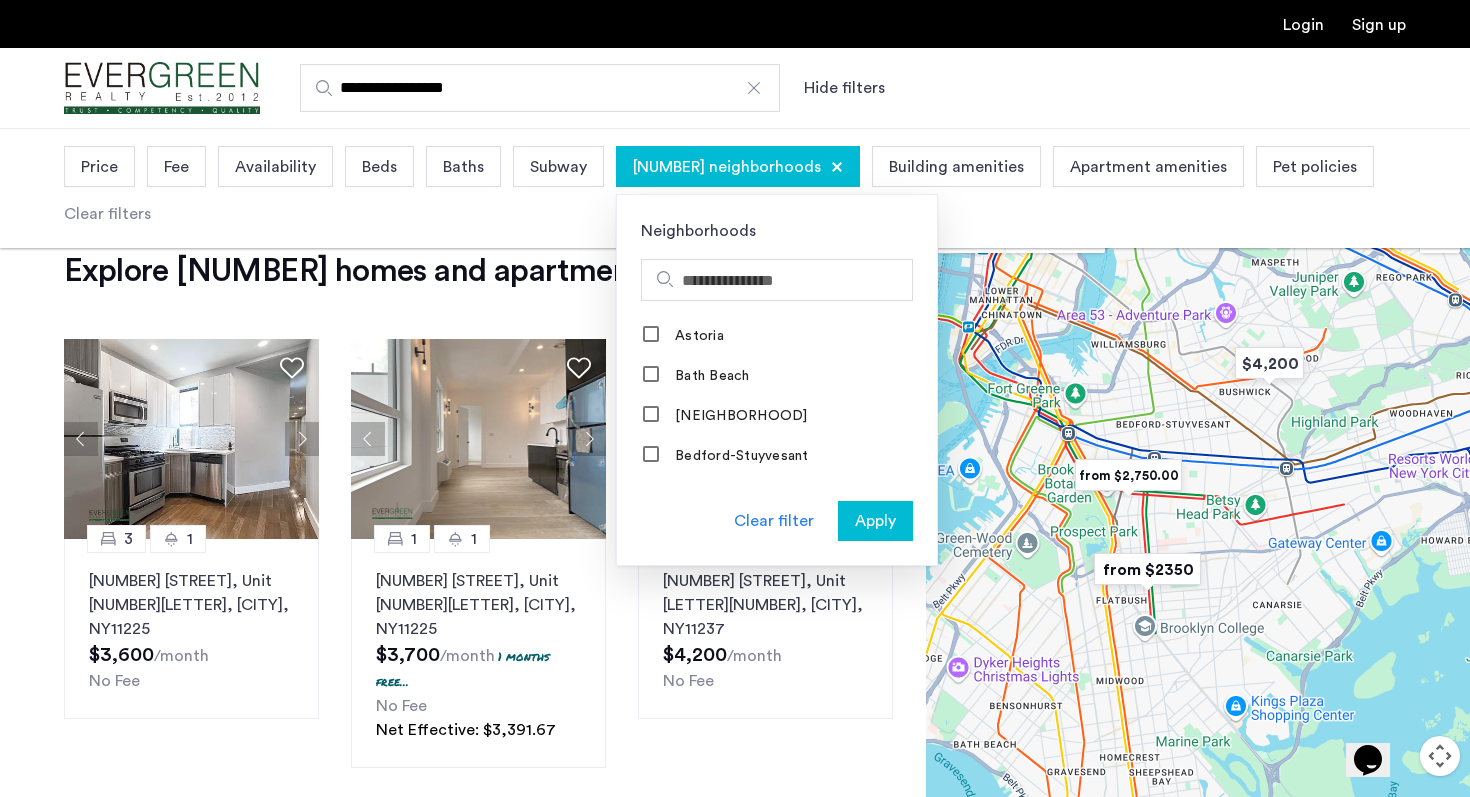 scroll, scrollTop: 0, scrollLeft: 0, axis: both 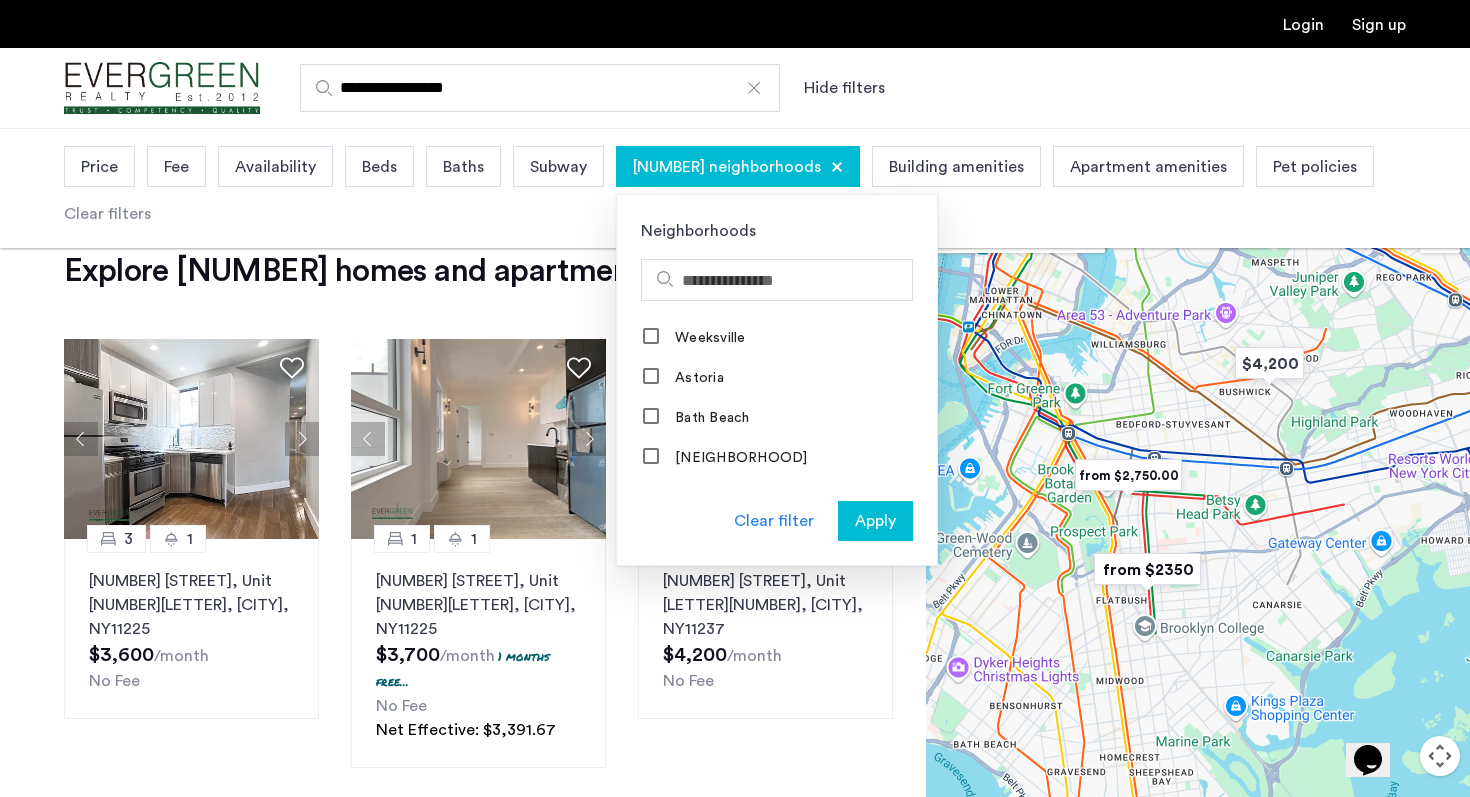 click on "Apply" at bounding box center [875, 521] 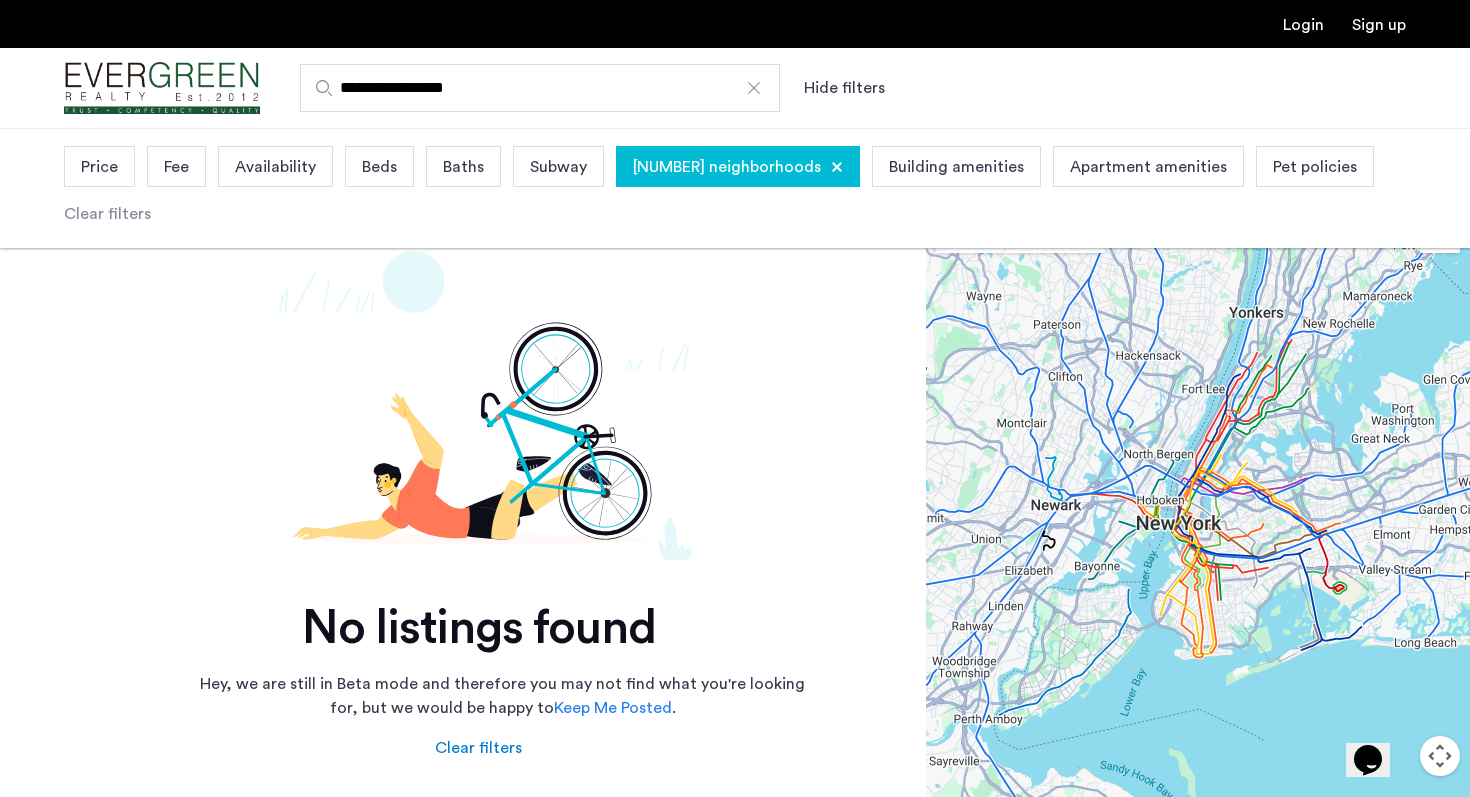 click on "[NUMBER] neighborhoods" at bounding box center [738, 166] 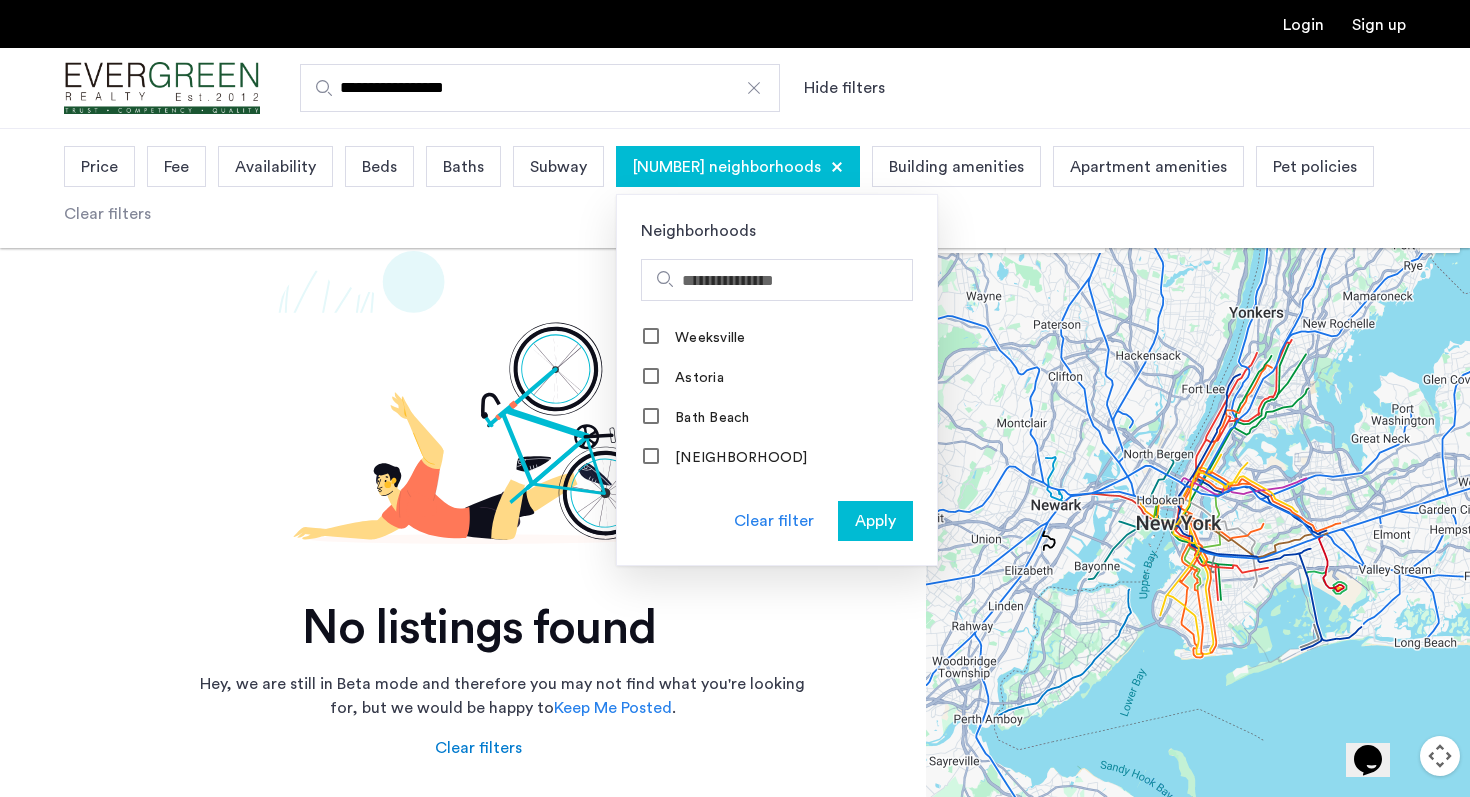click on "[NUMBER] neighborhoods" at bounding box center (738, 166) 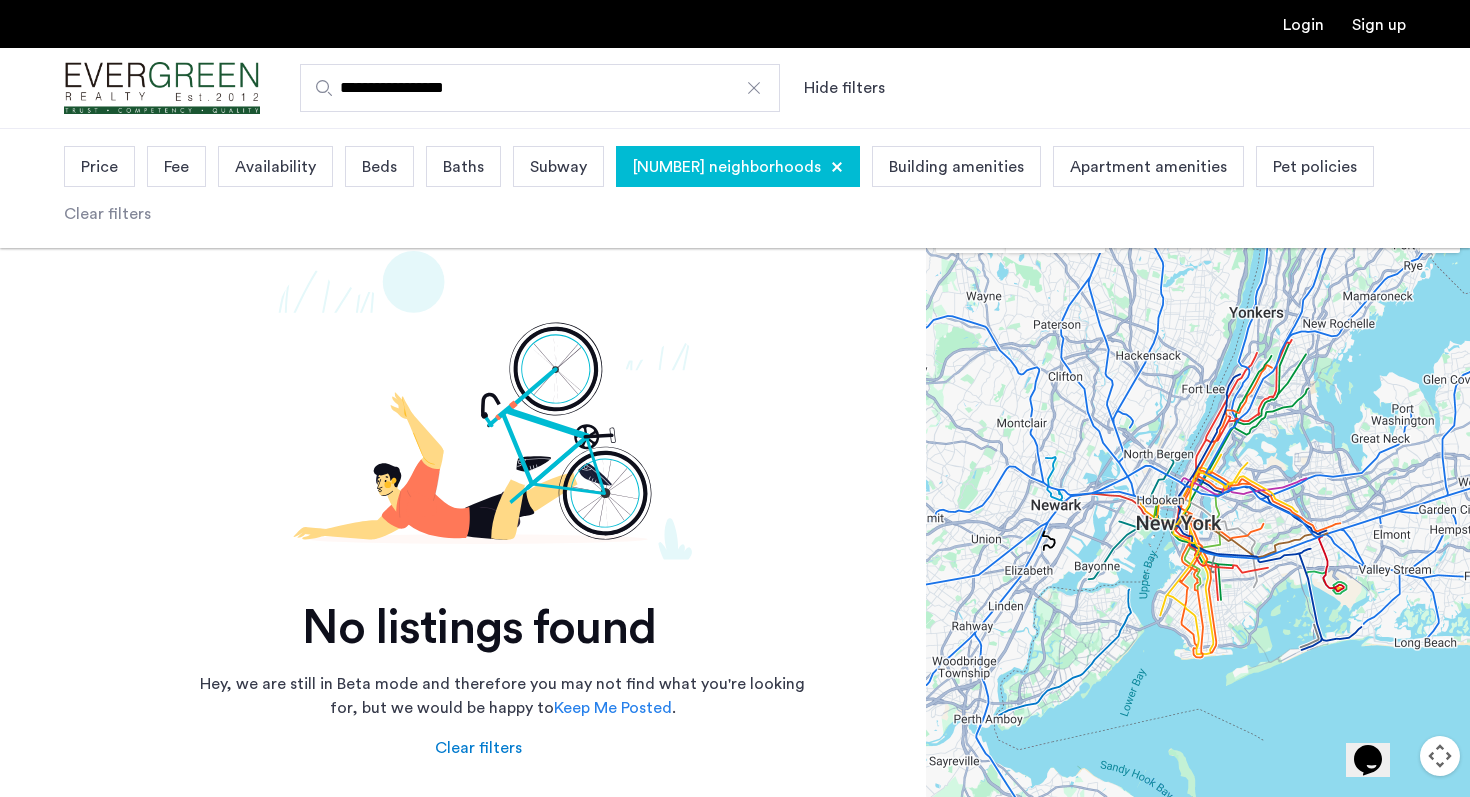 click on "[NUMBER] neighborhoods" at bounding box center [738, 166] 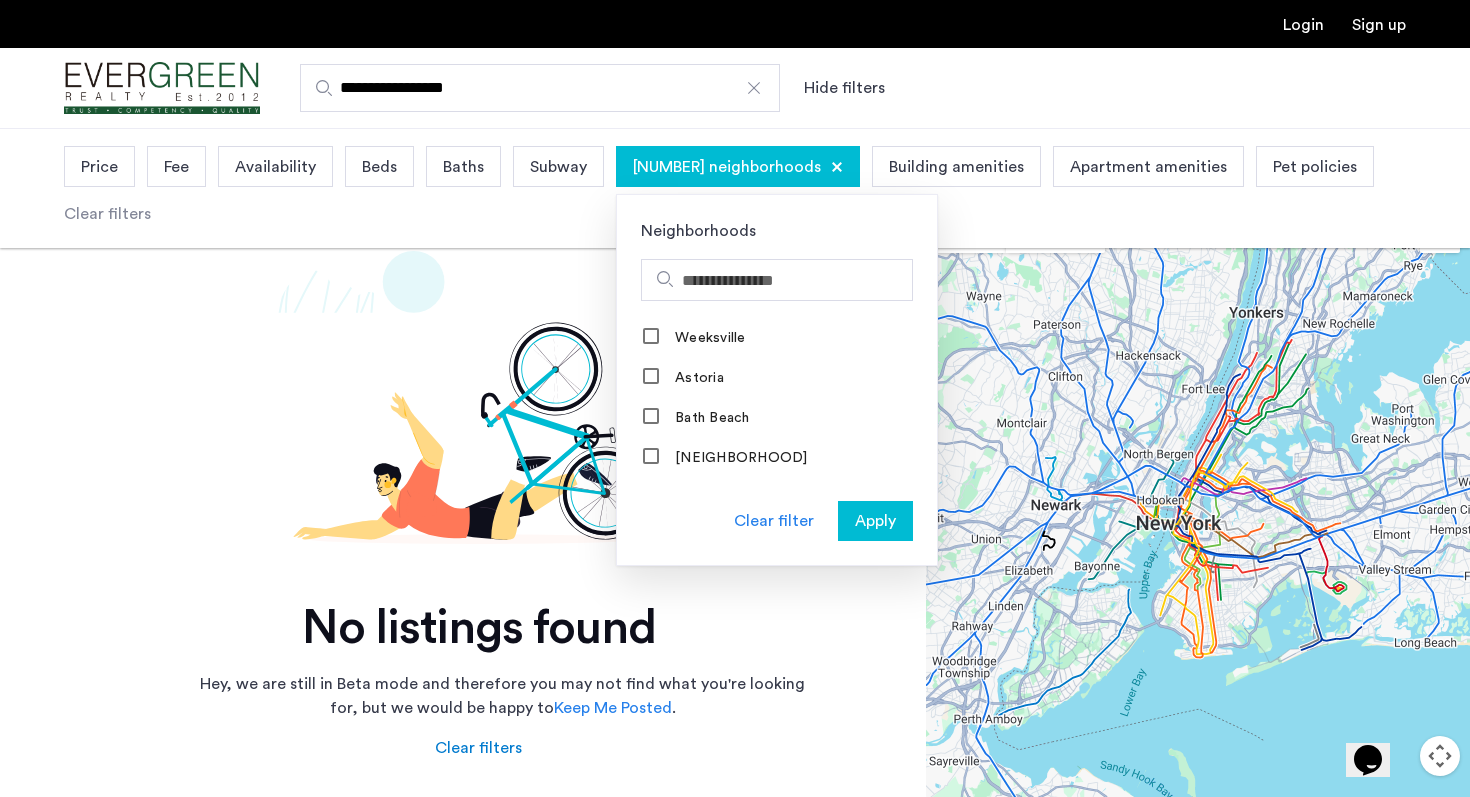 click at bounding box center [837, 167] 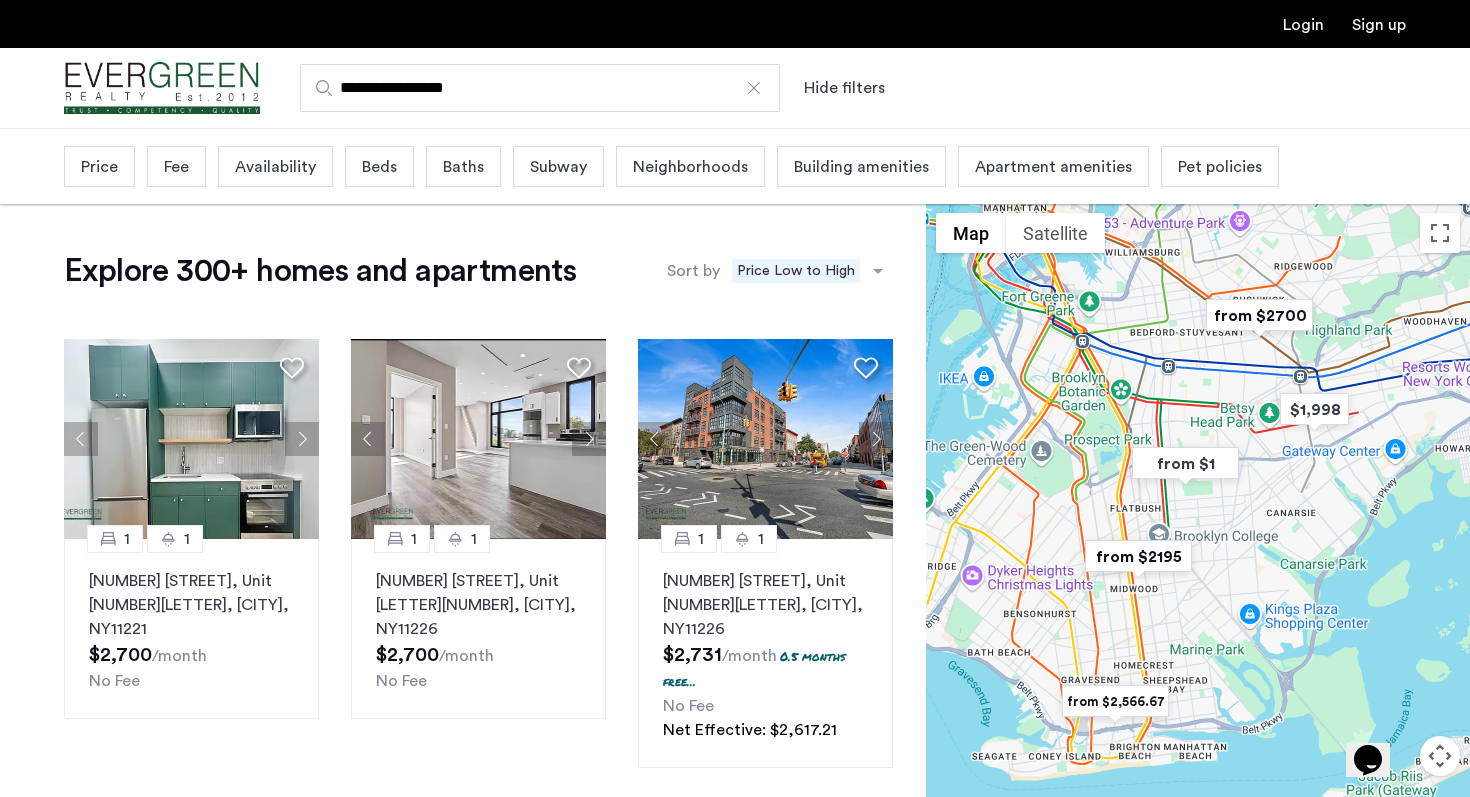 click on "Building amenities" at bounding box center (861, 167) 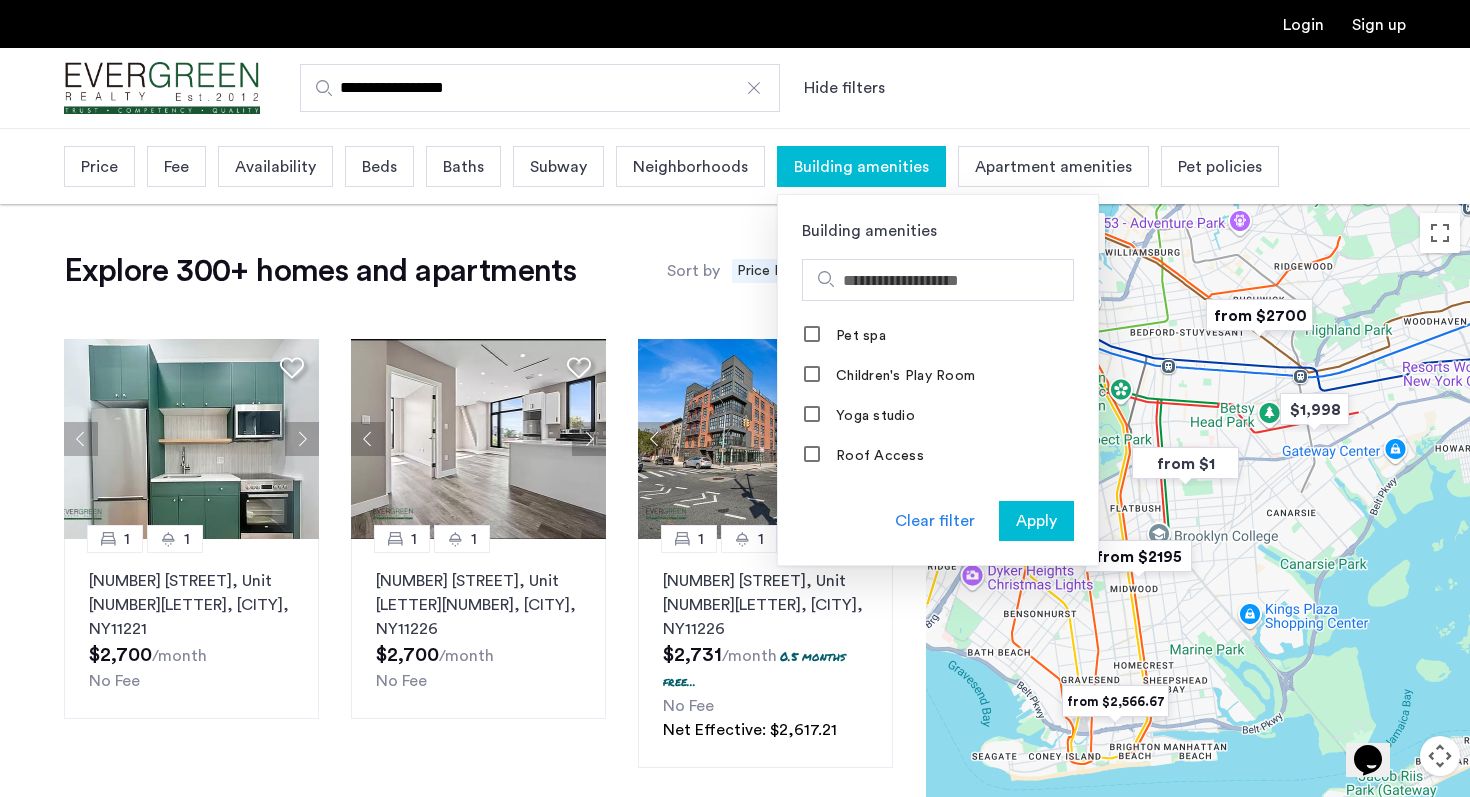 scroll, scrollTop: 1440, scrollLeft: 0, axis: vertical 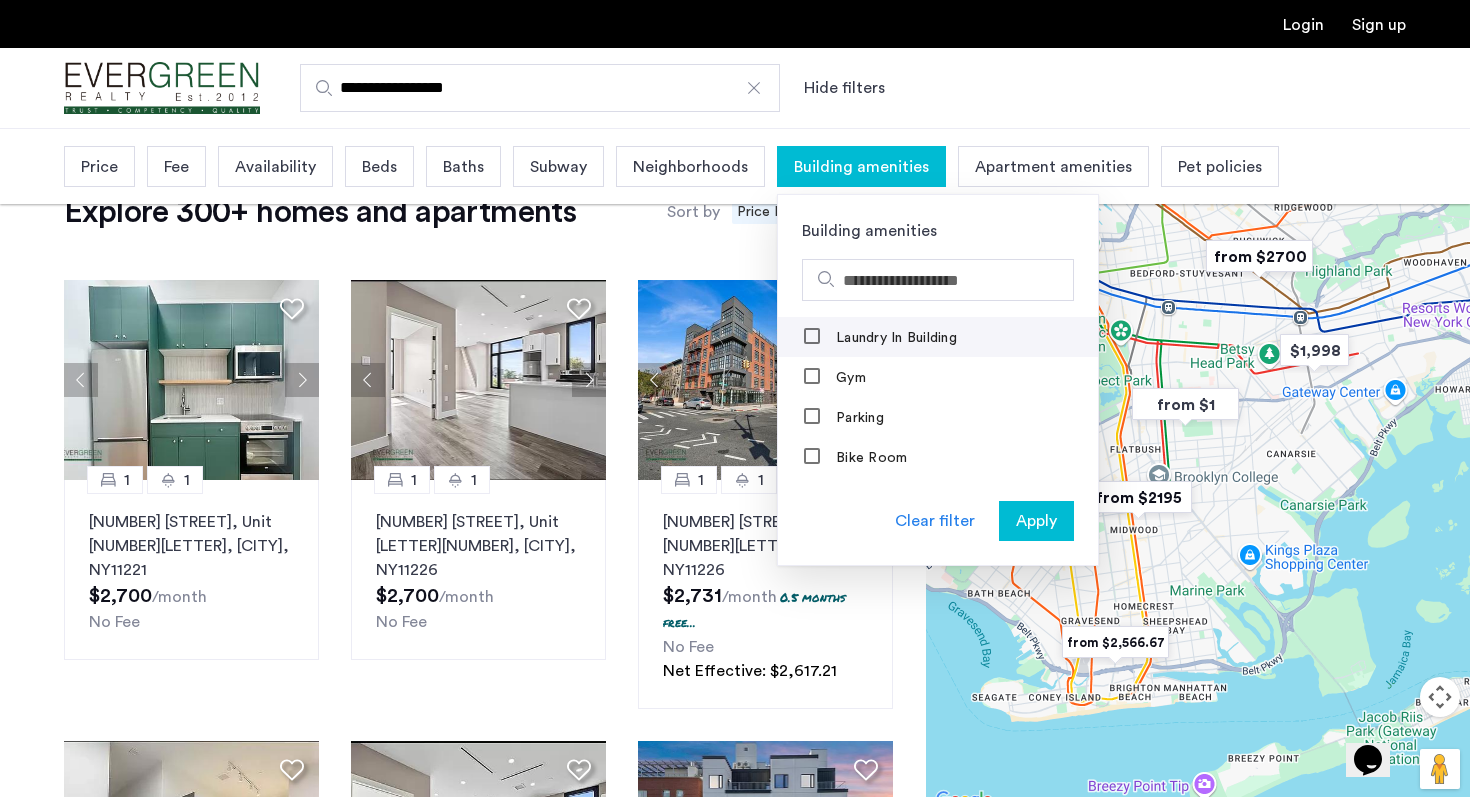 click on "Laundry In Building" at bounding box center [894, 338] 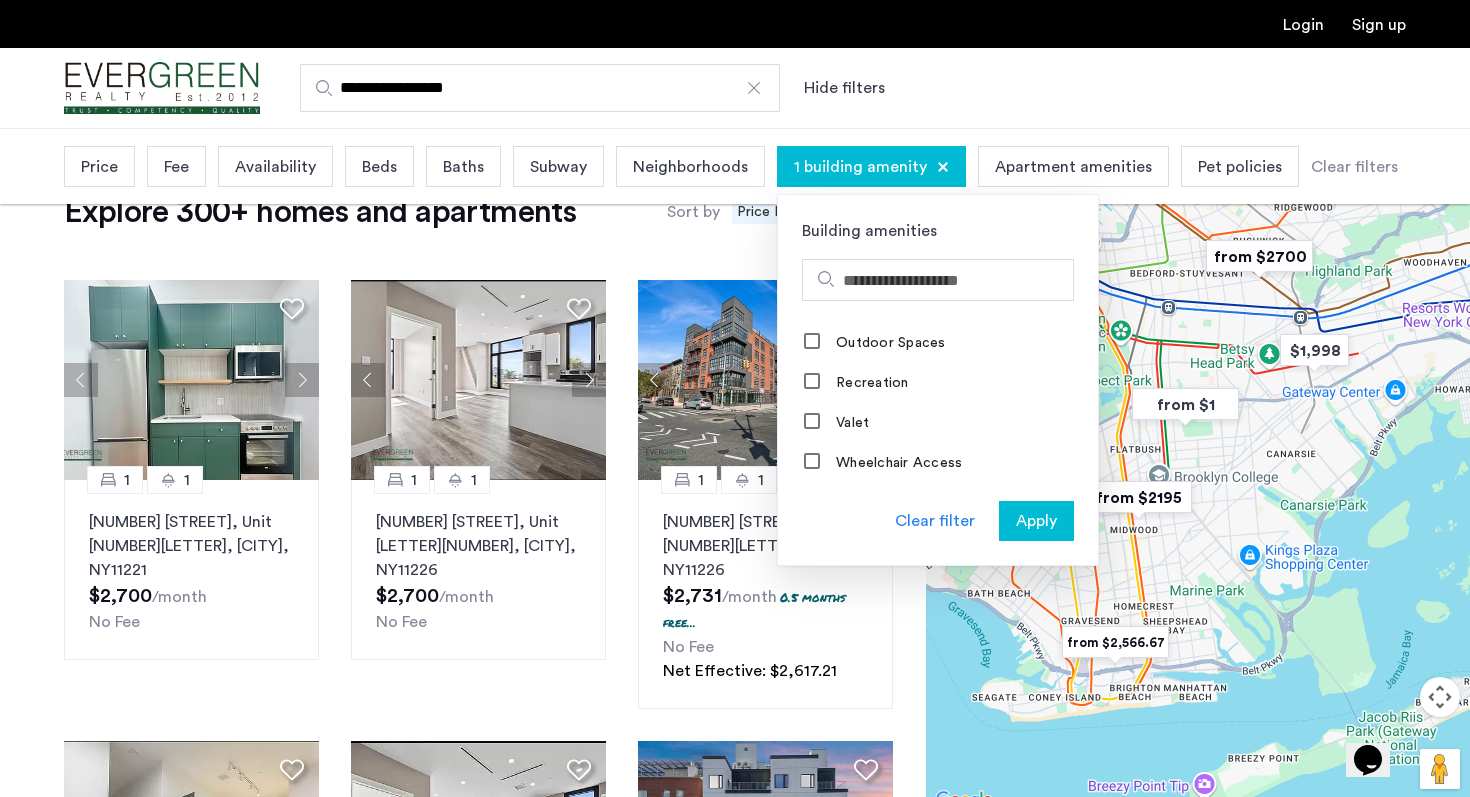 scroll, scrollTop: 1440, scrollLeft: 0, axis: vertical 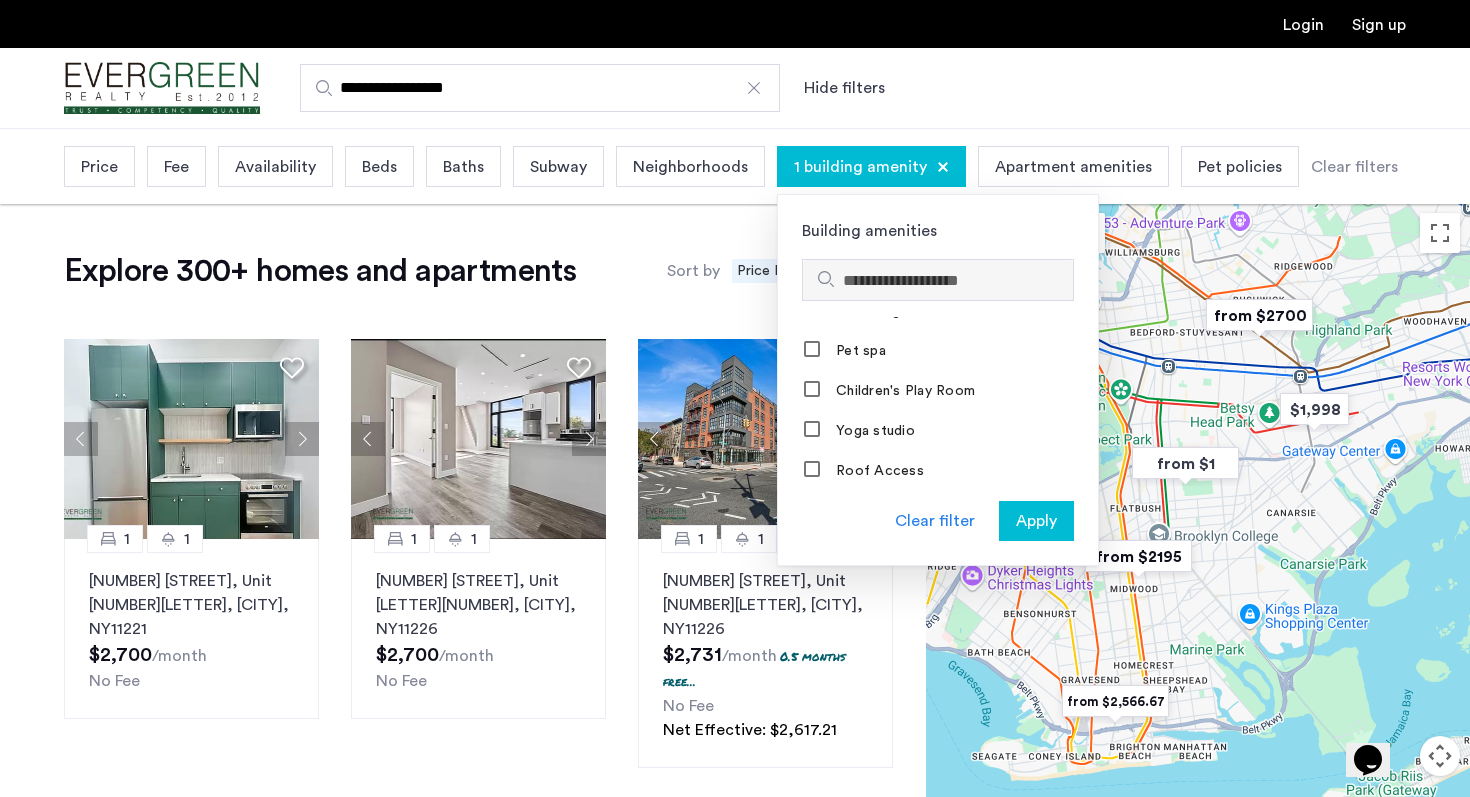 click at bounding box center [954, 281] 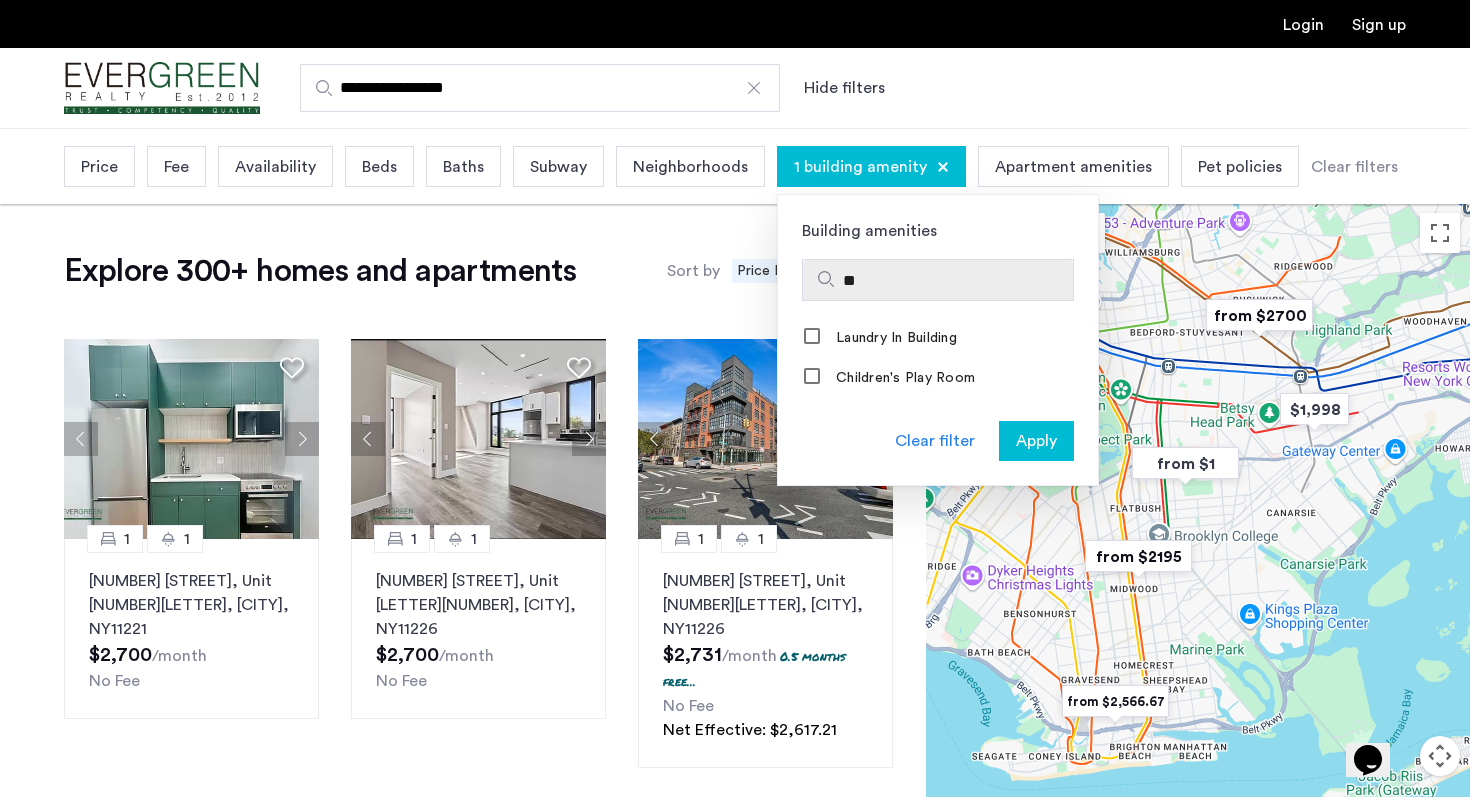 scroll, scrollTop: 0, scrollLeft: 0, axis: both 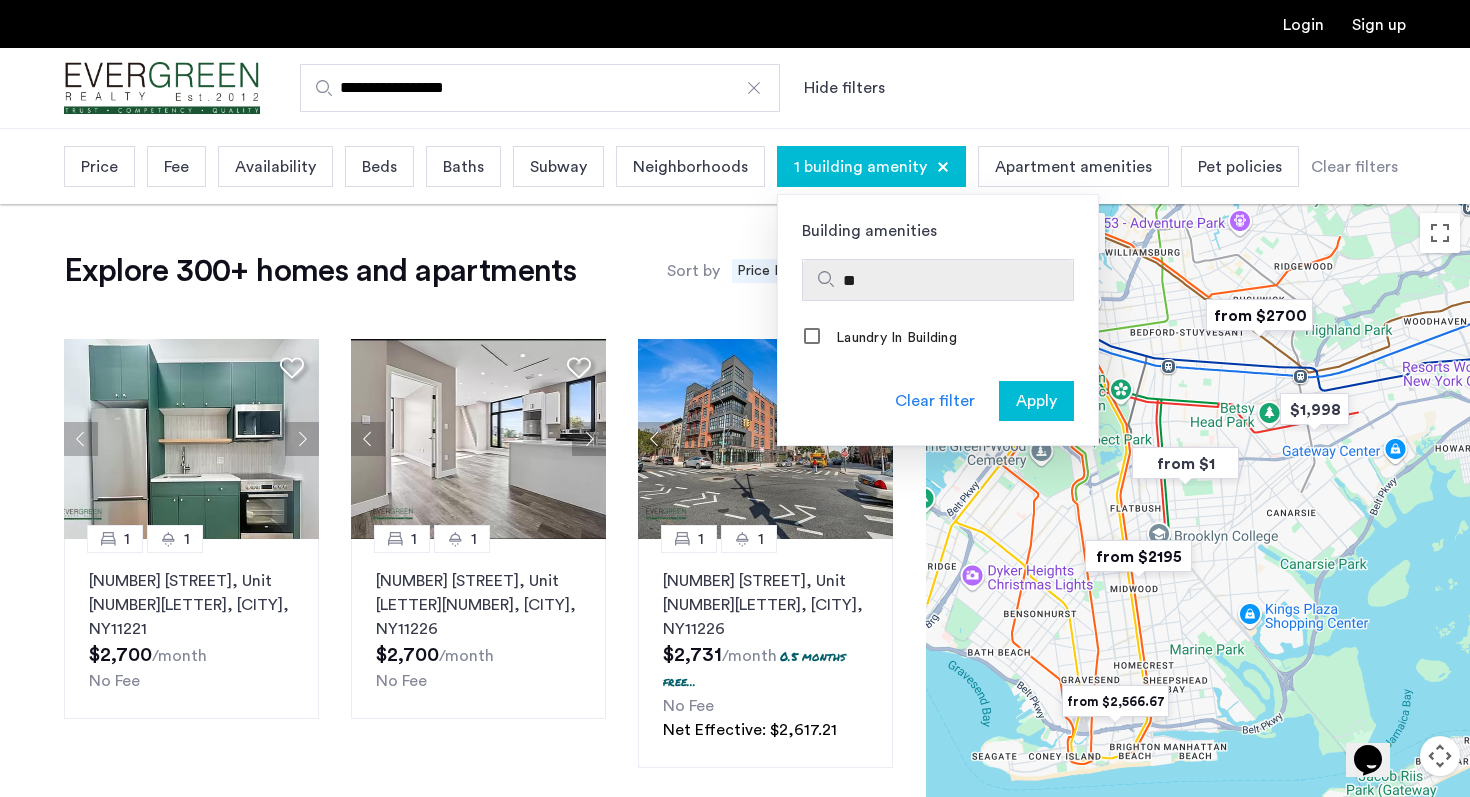 type on "*" 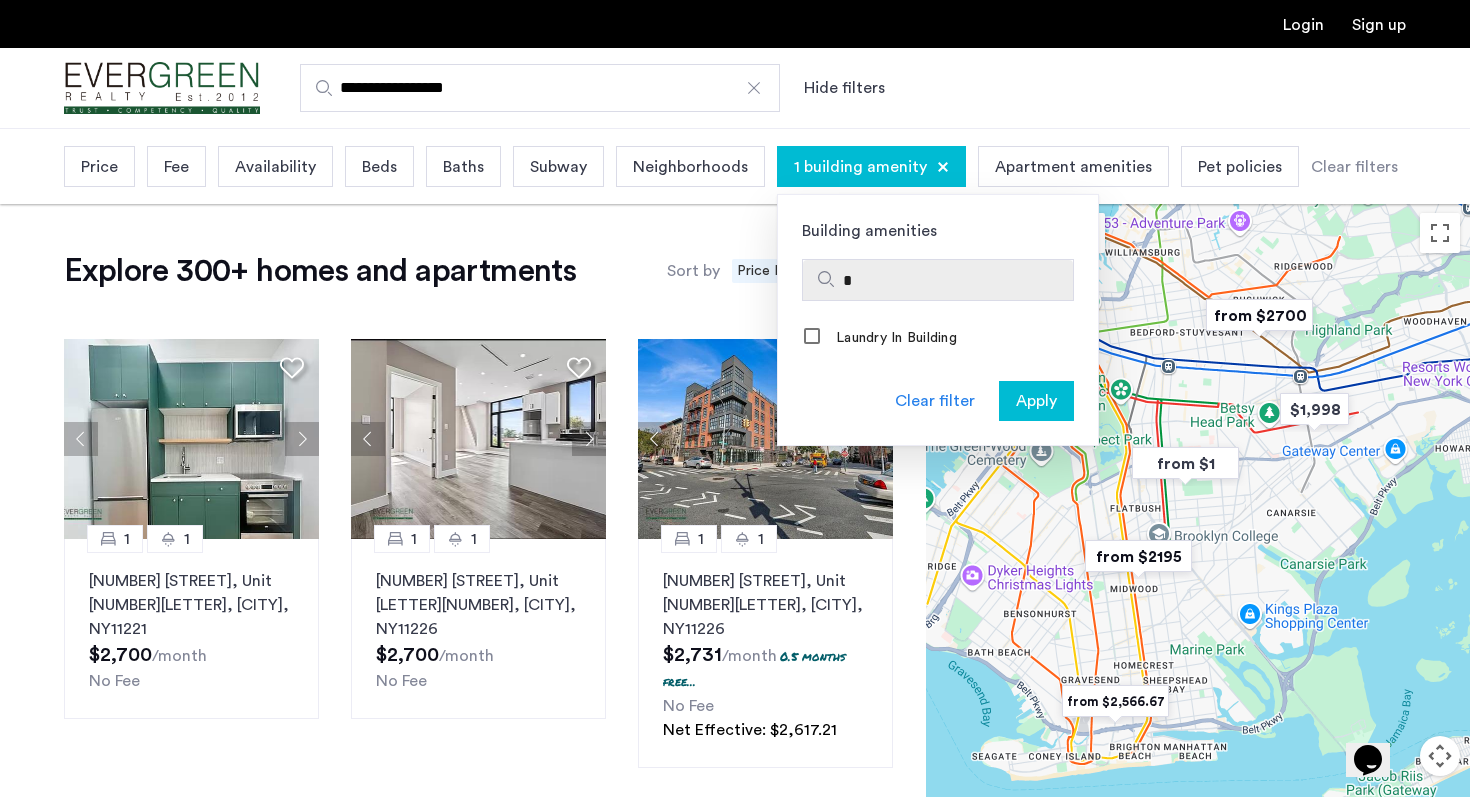 type 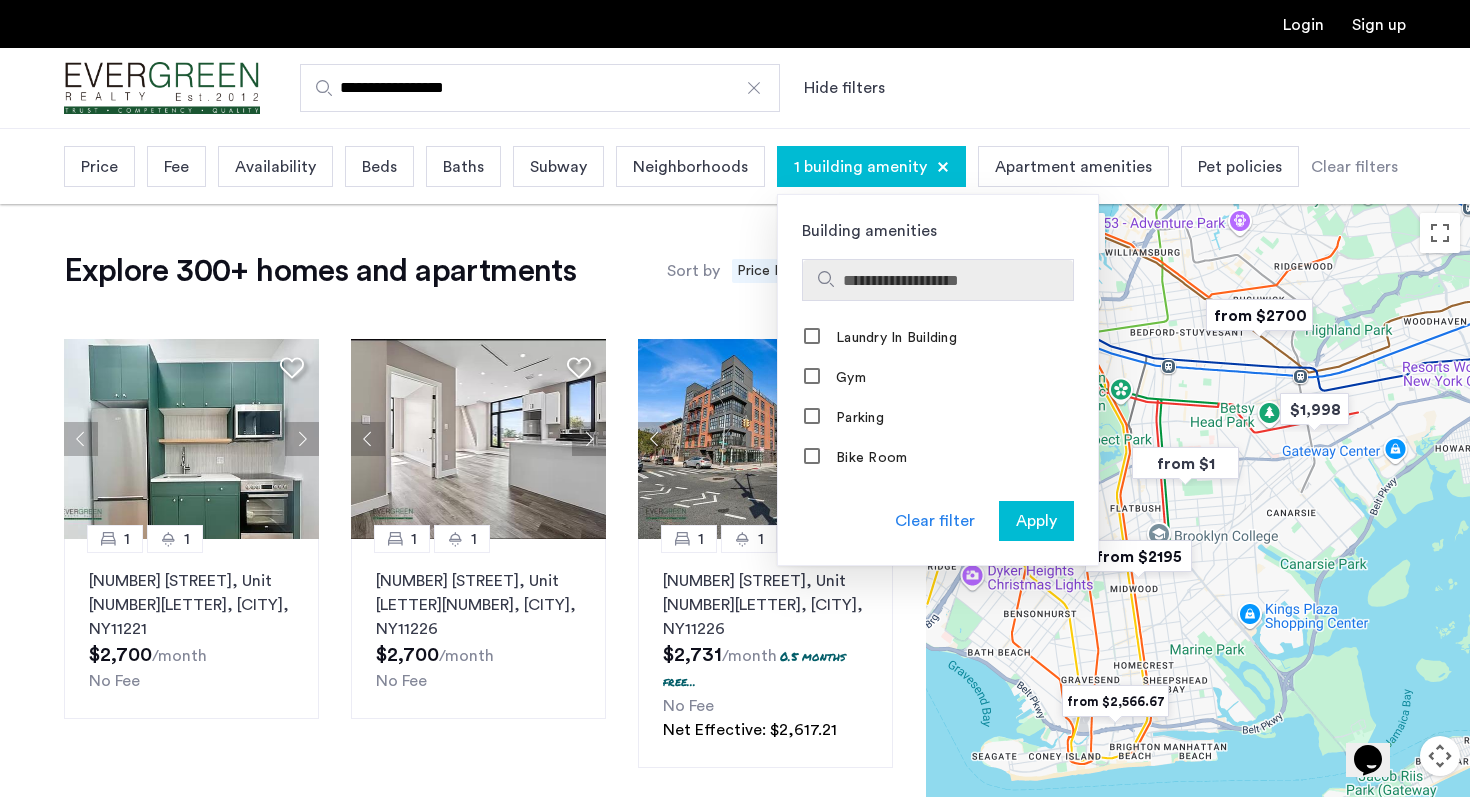 click on "Apartment amenities" at bounding box center [1073, 167] 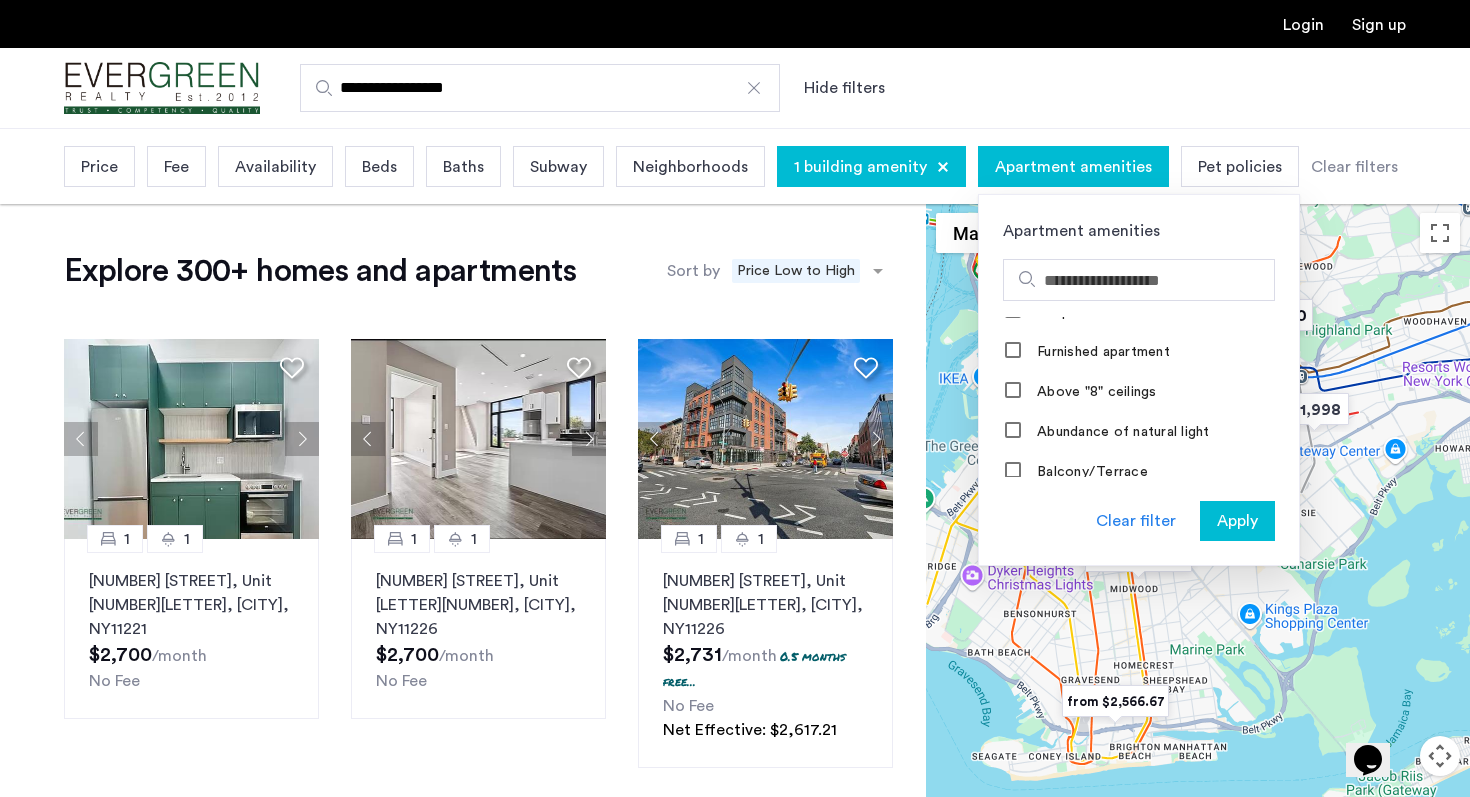 scroll, scrollTop: 131, scrollLeft: 0, axis: vertical 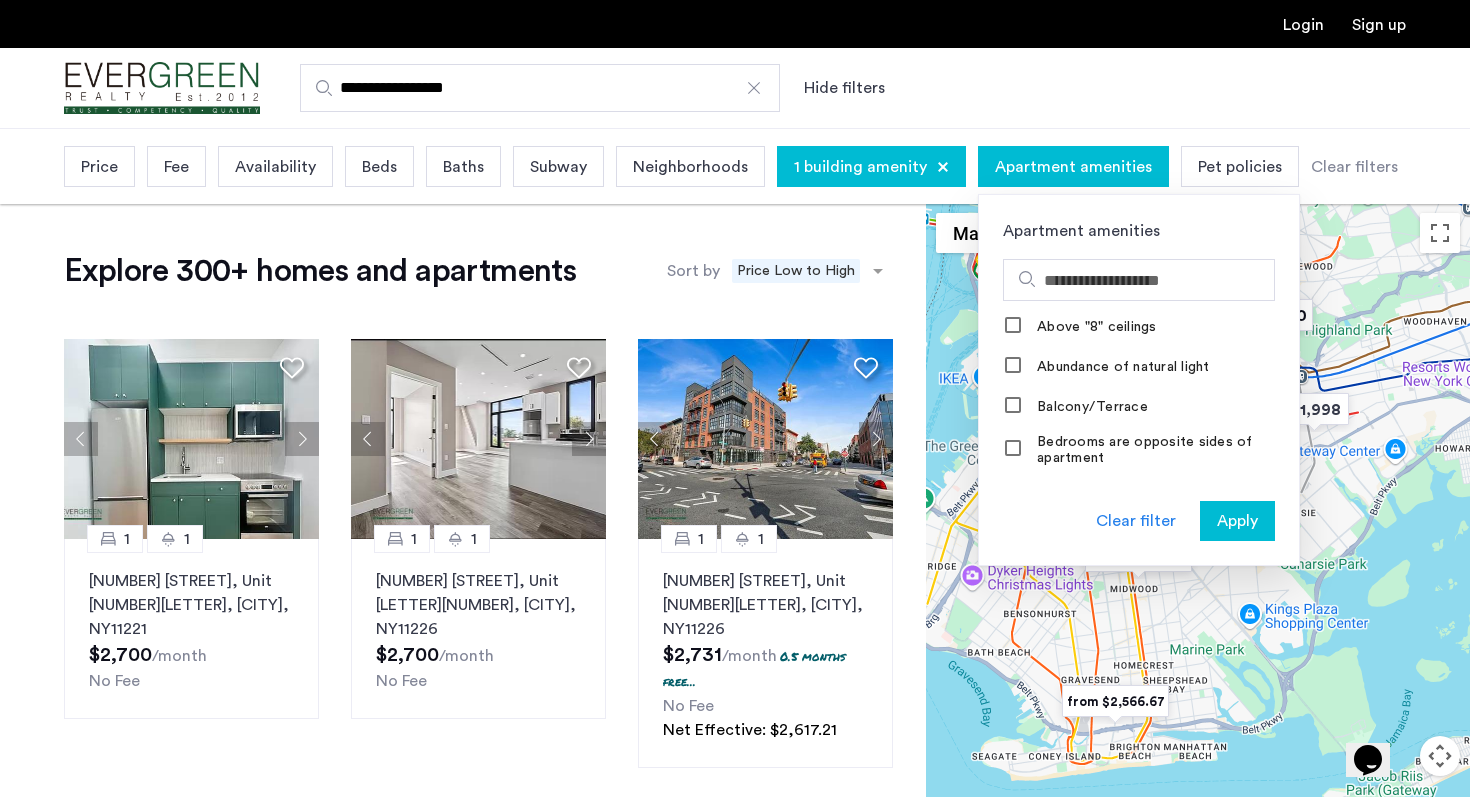 click at bounding box center (943, 167) 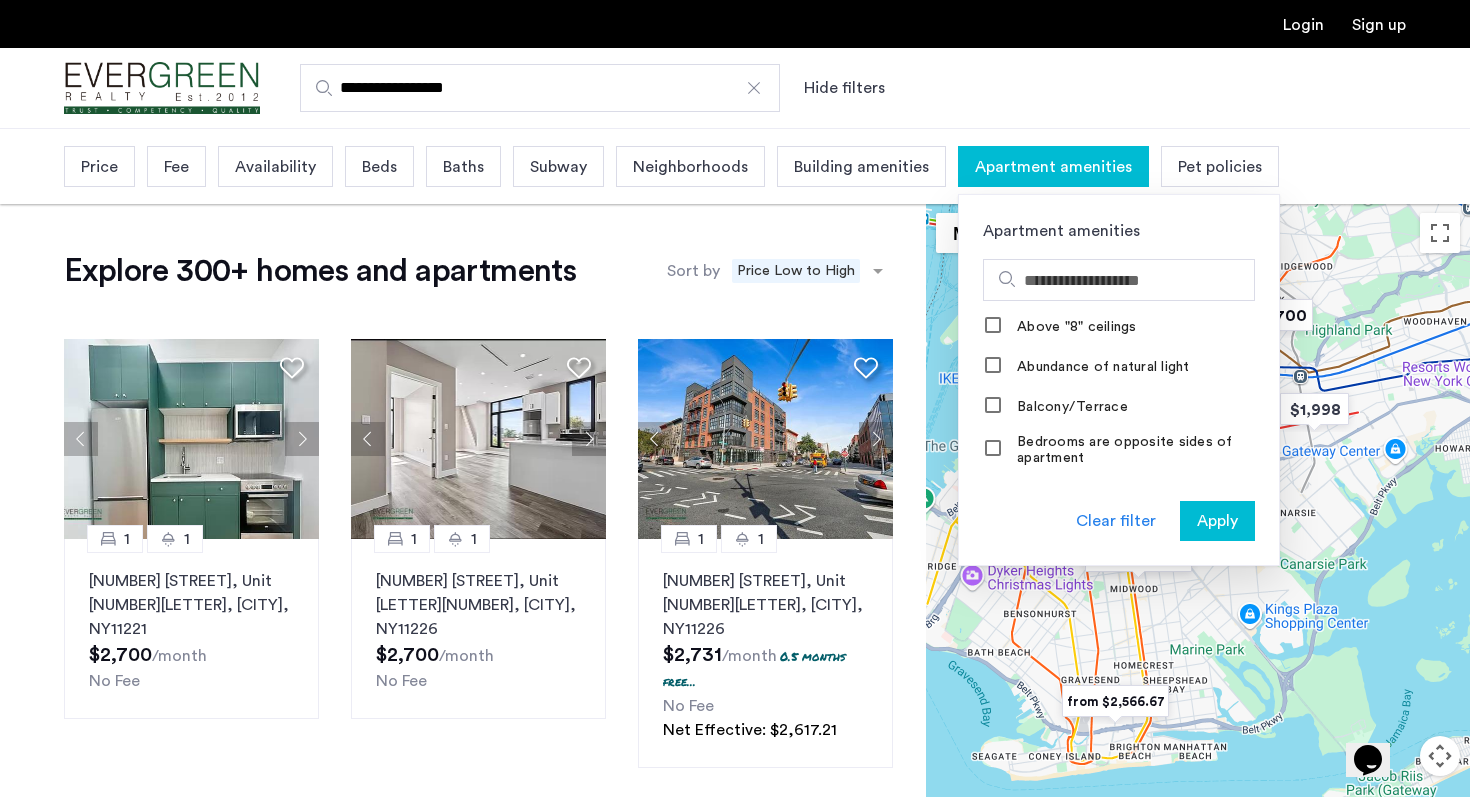 click on "Apartment amenities" at bounding box center (1053, 167) 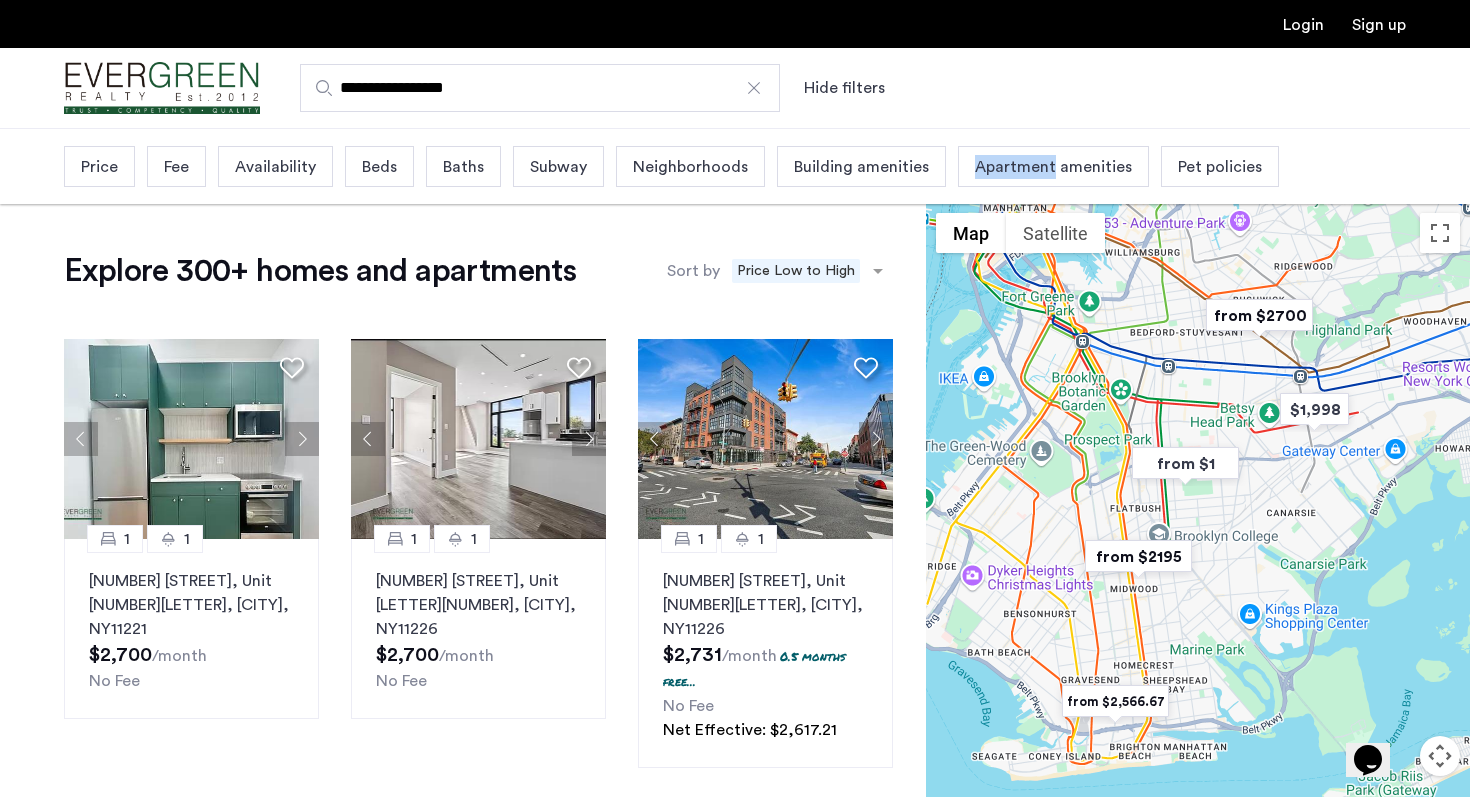 click on "Apartment amenities" at bounding box center (1053, 167) 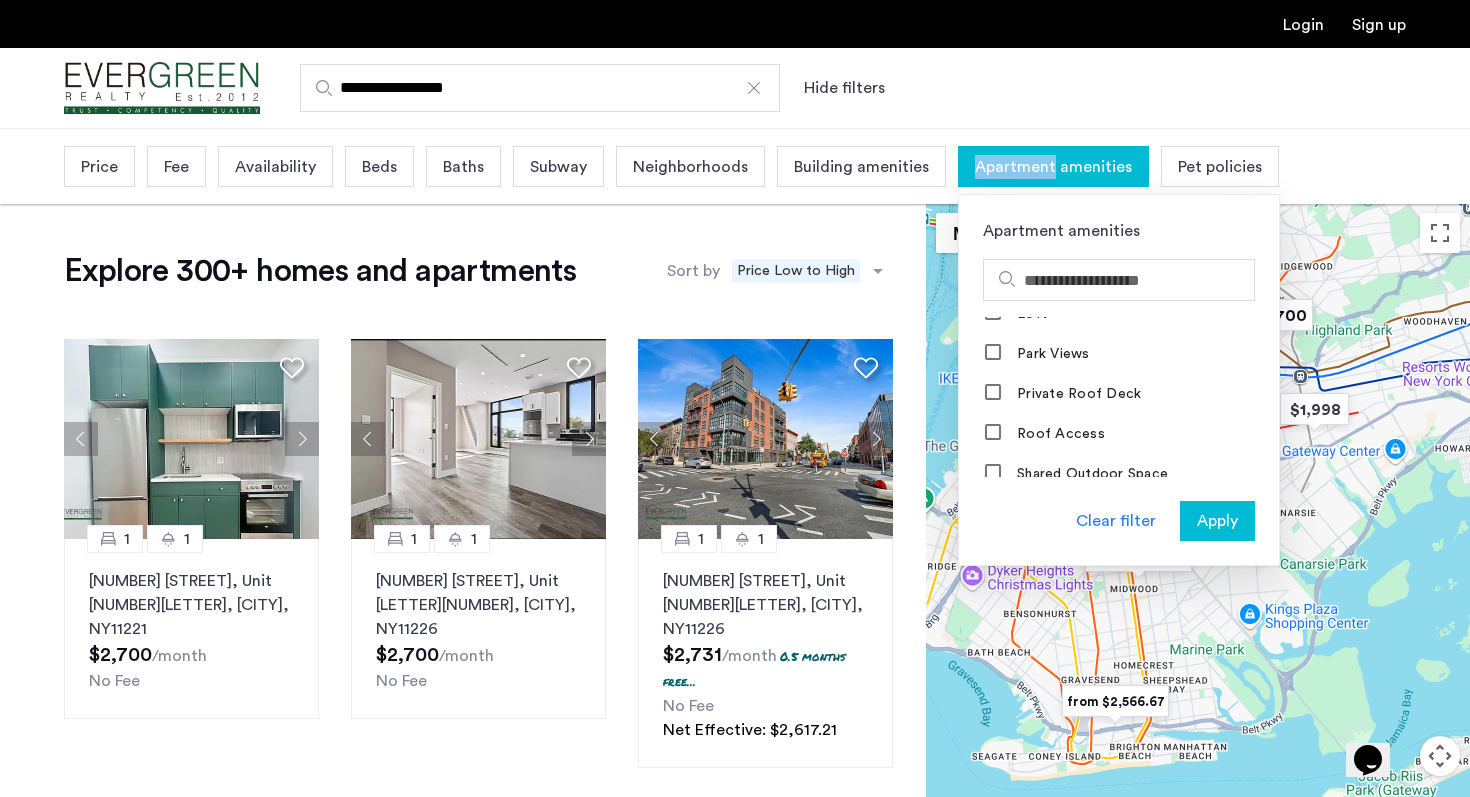 scroll, scrollTop: 1608, scrollLeft: 0, axis: vertical 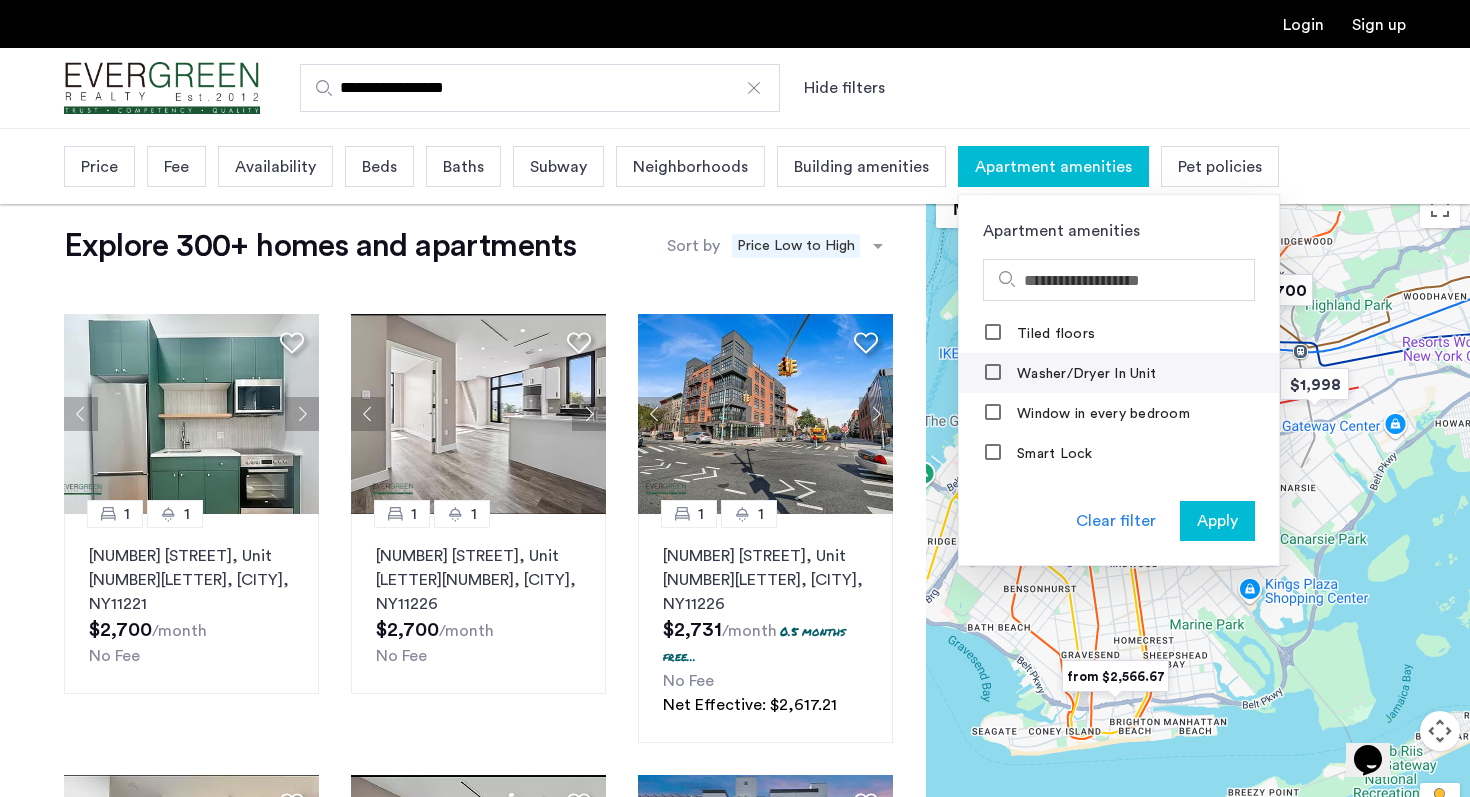 click on "Washer/Dryer In Unit" at bounding box center [1084, 374] 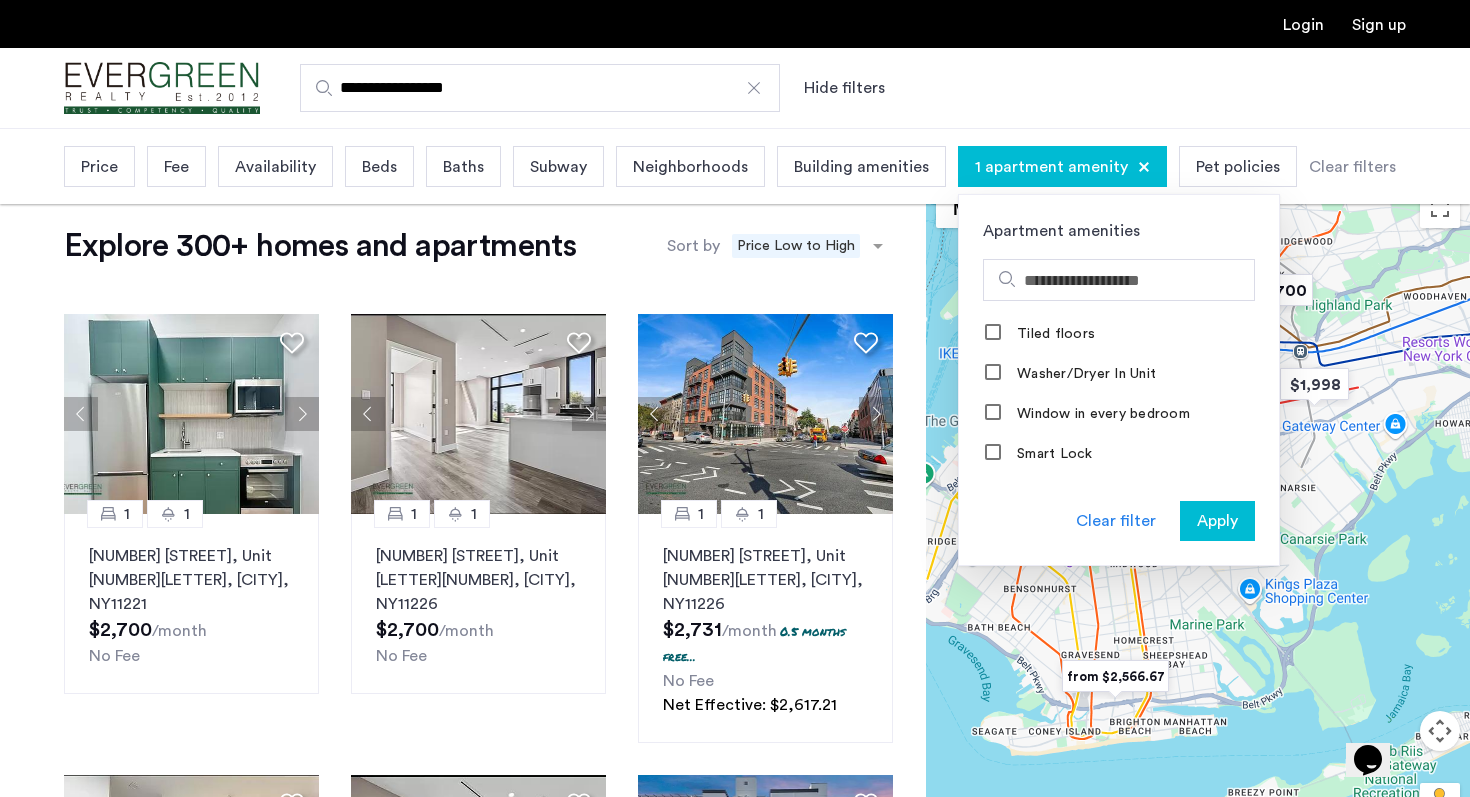 click on "Apply" at bounding box center [1217, 521] 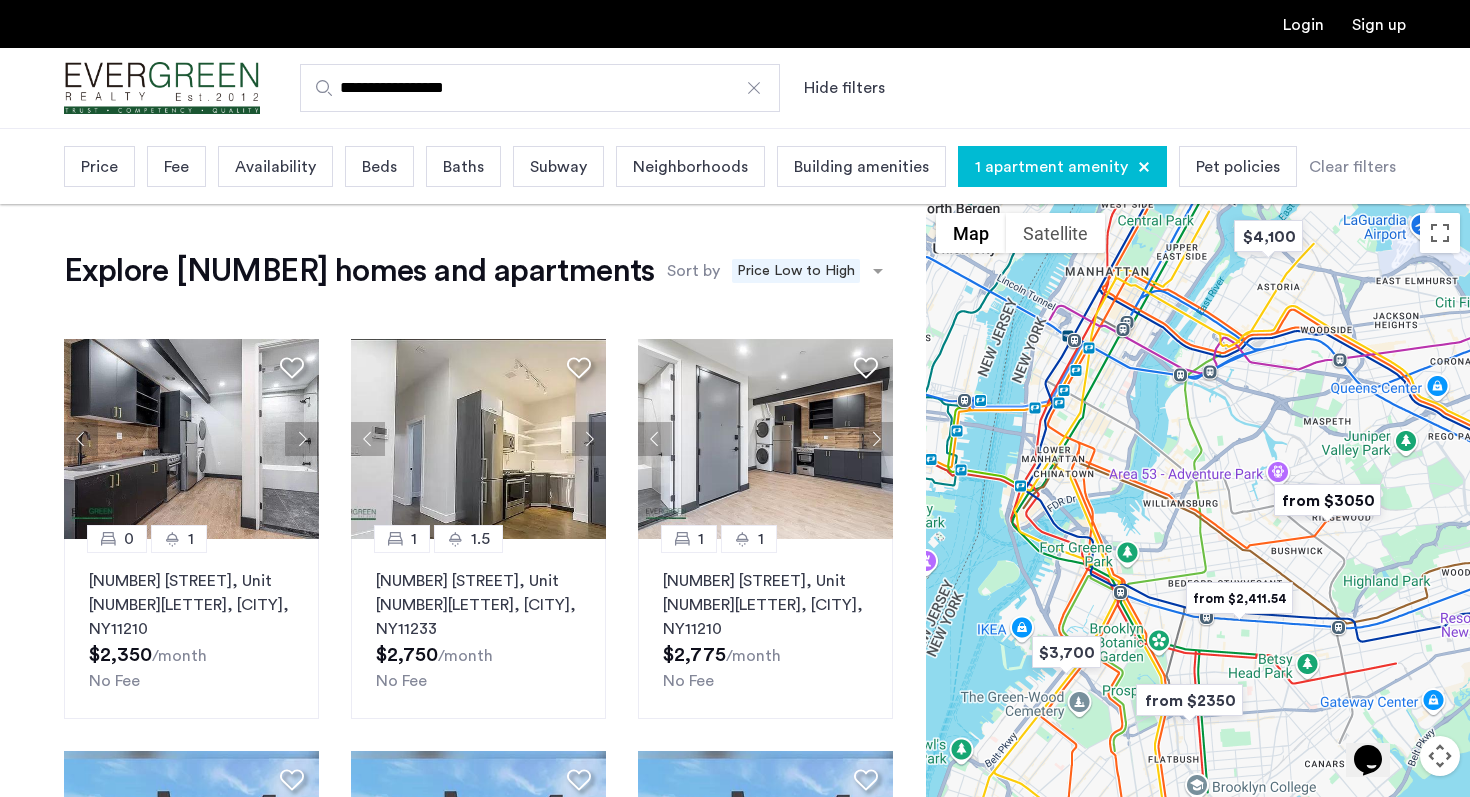 click on "Availability" at bounding box center [275, 167] 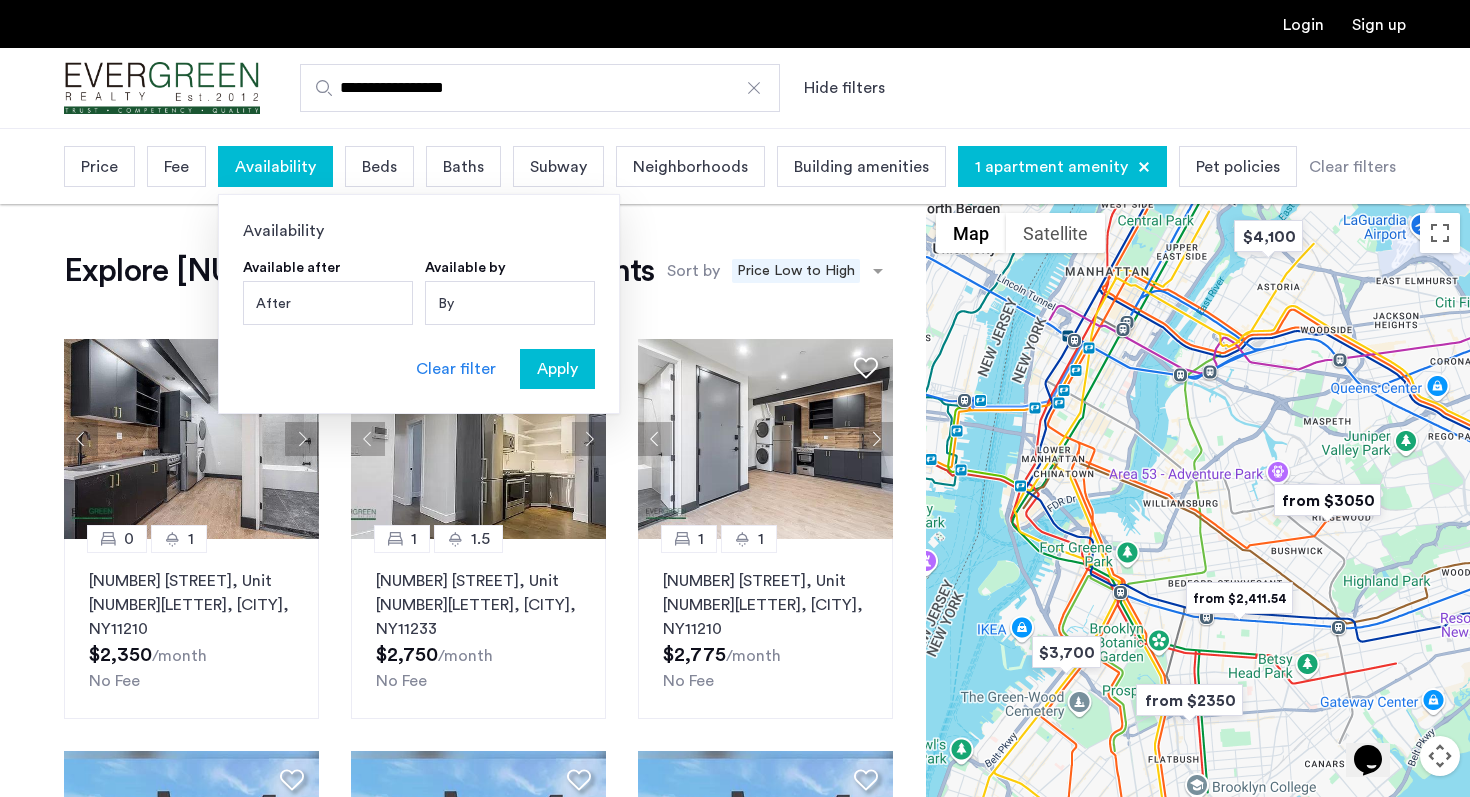 click on "Fee" at bounding box center (176, 167) 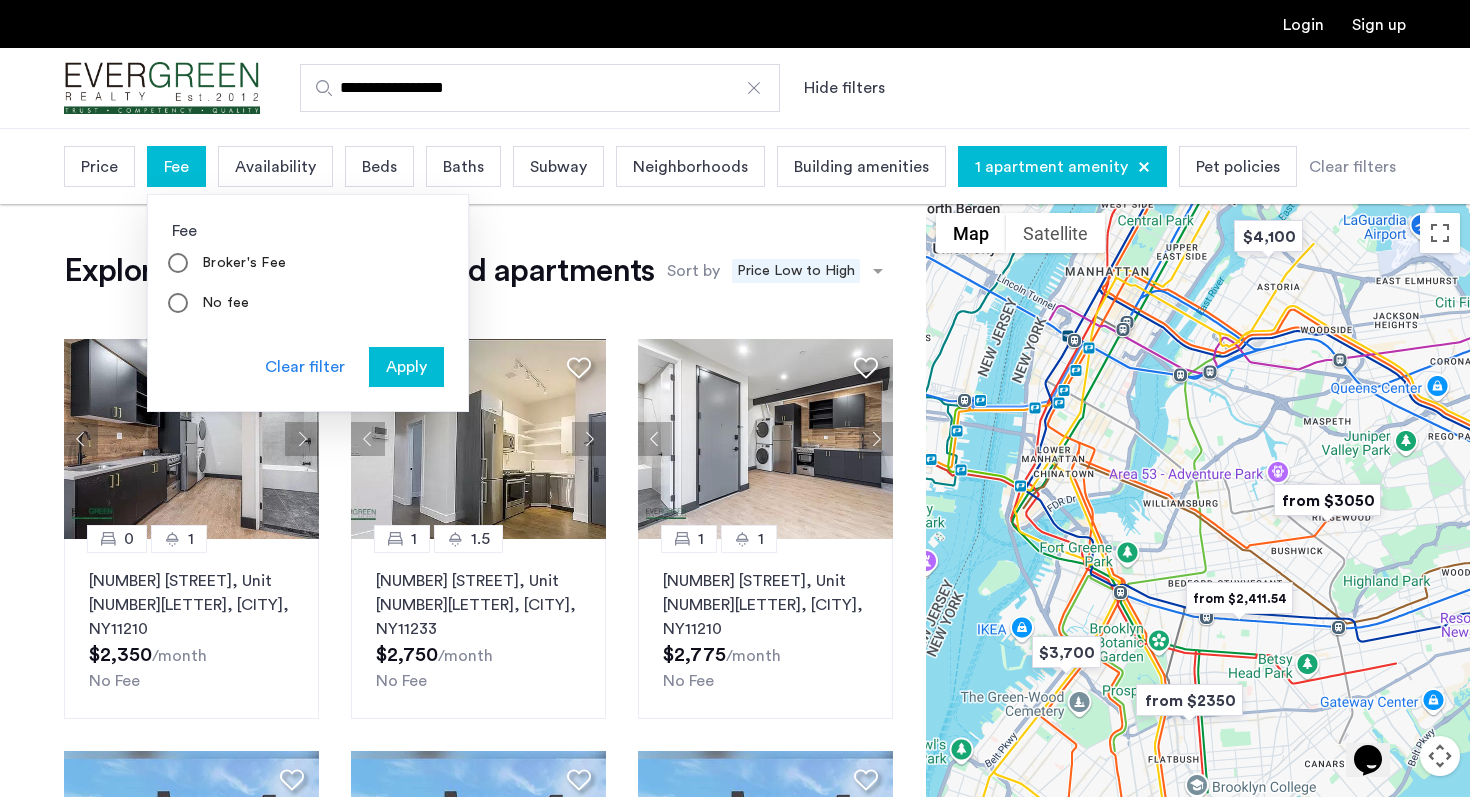 click on "Fee" at bounding box center (176, 167) 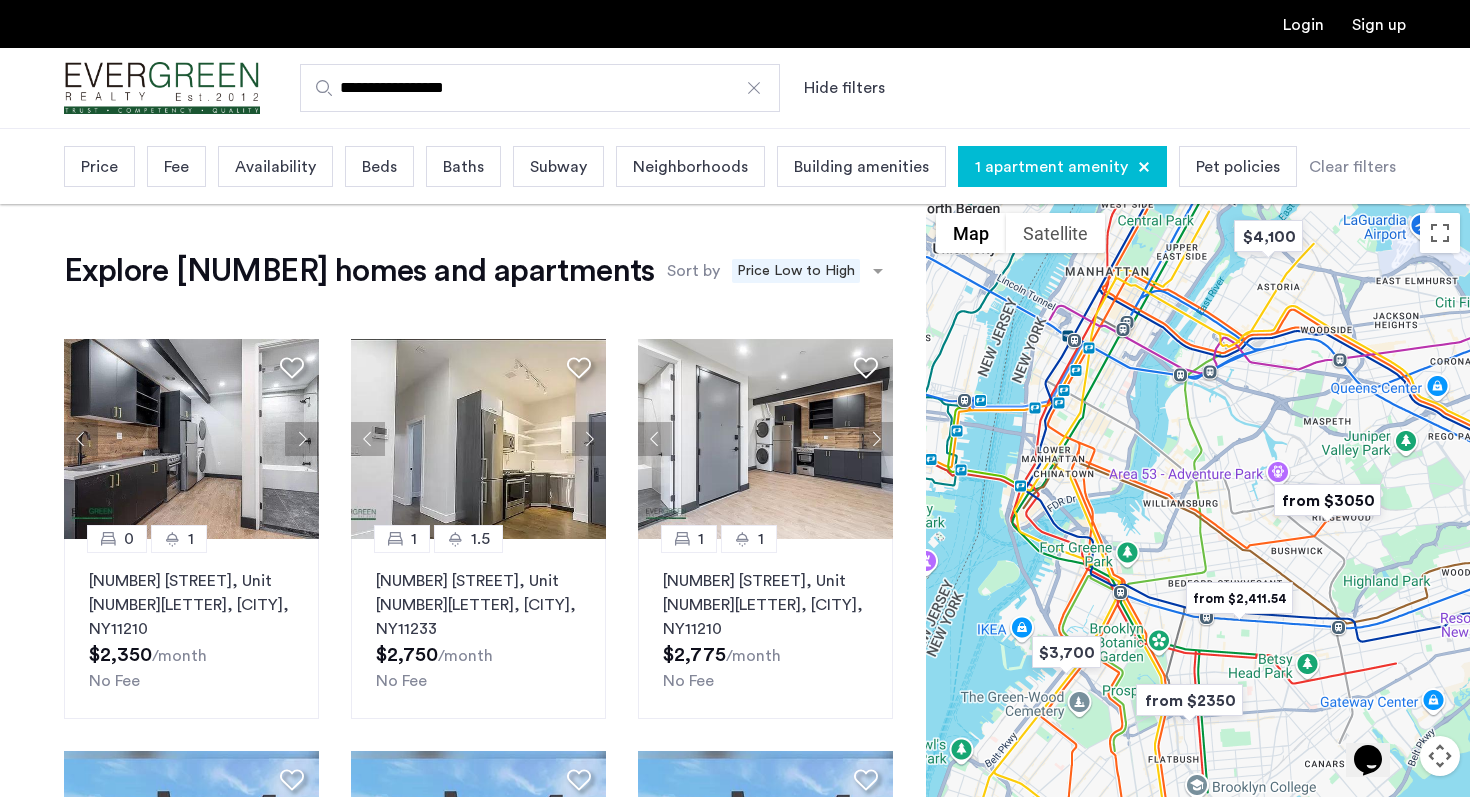 click on "Neighborhoods" at bounding box center [690, 167] 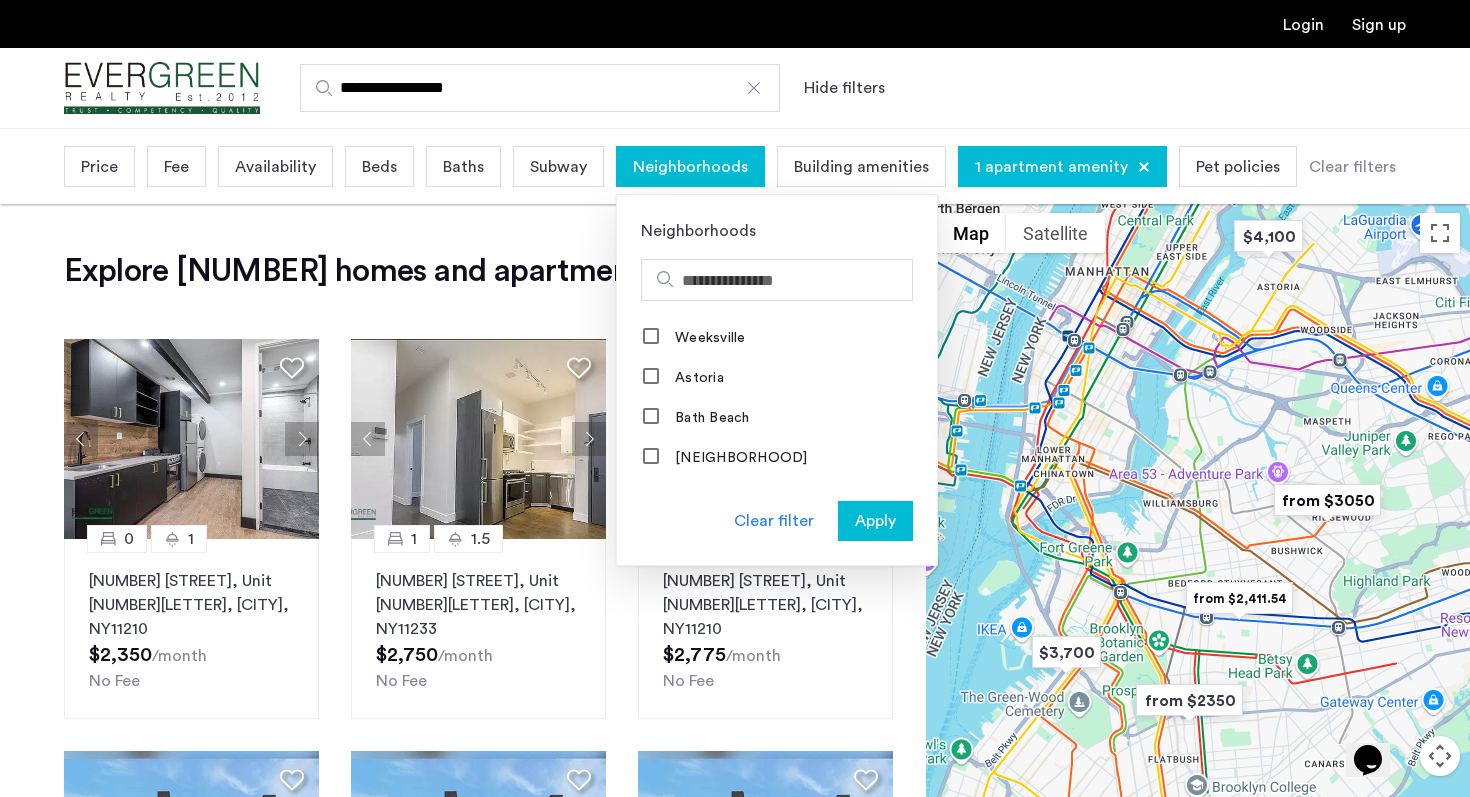 click on "Subway" at bounding box center (558, 167) 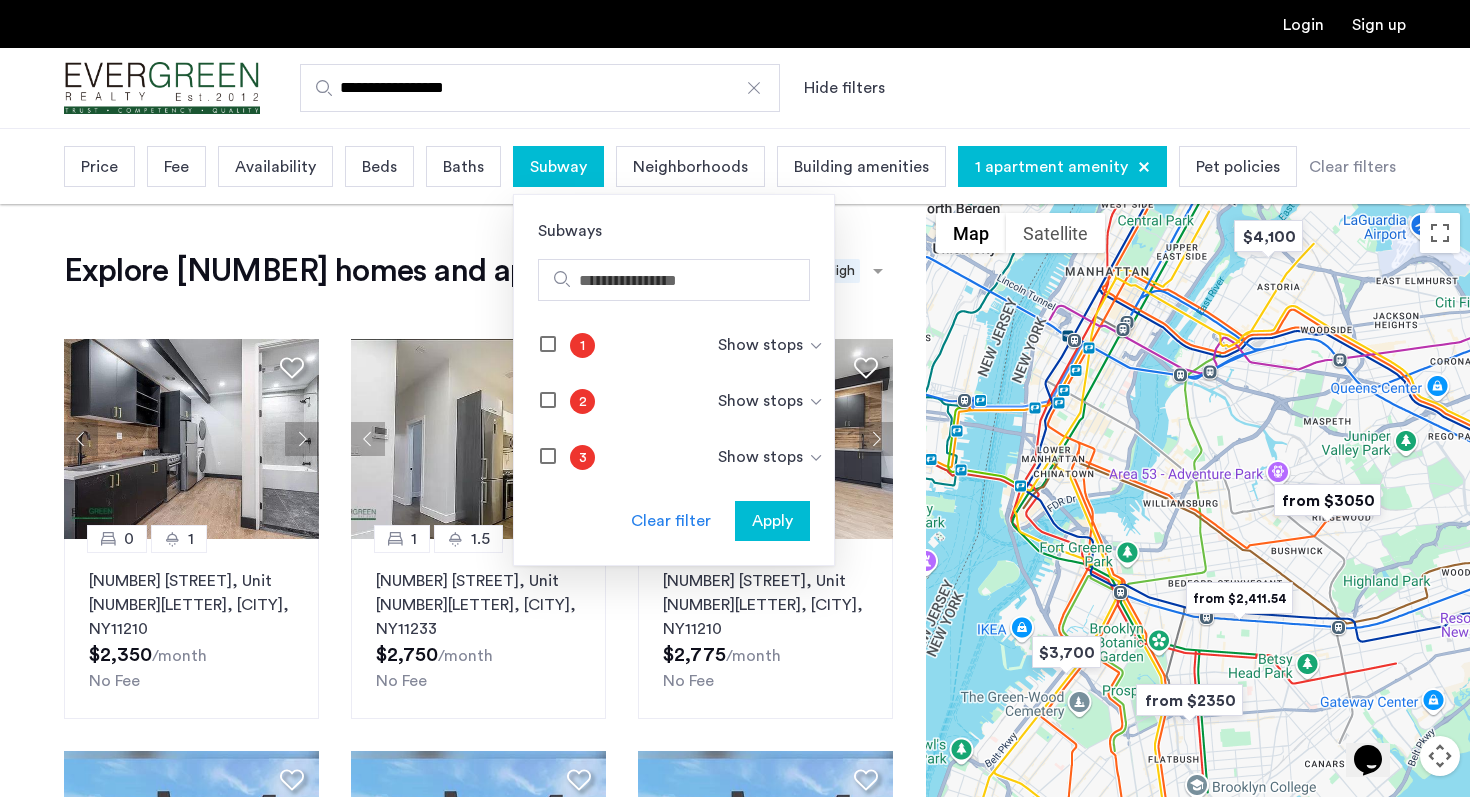 click on "Subway" at bounding box center [558, 167] 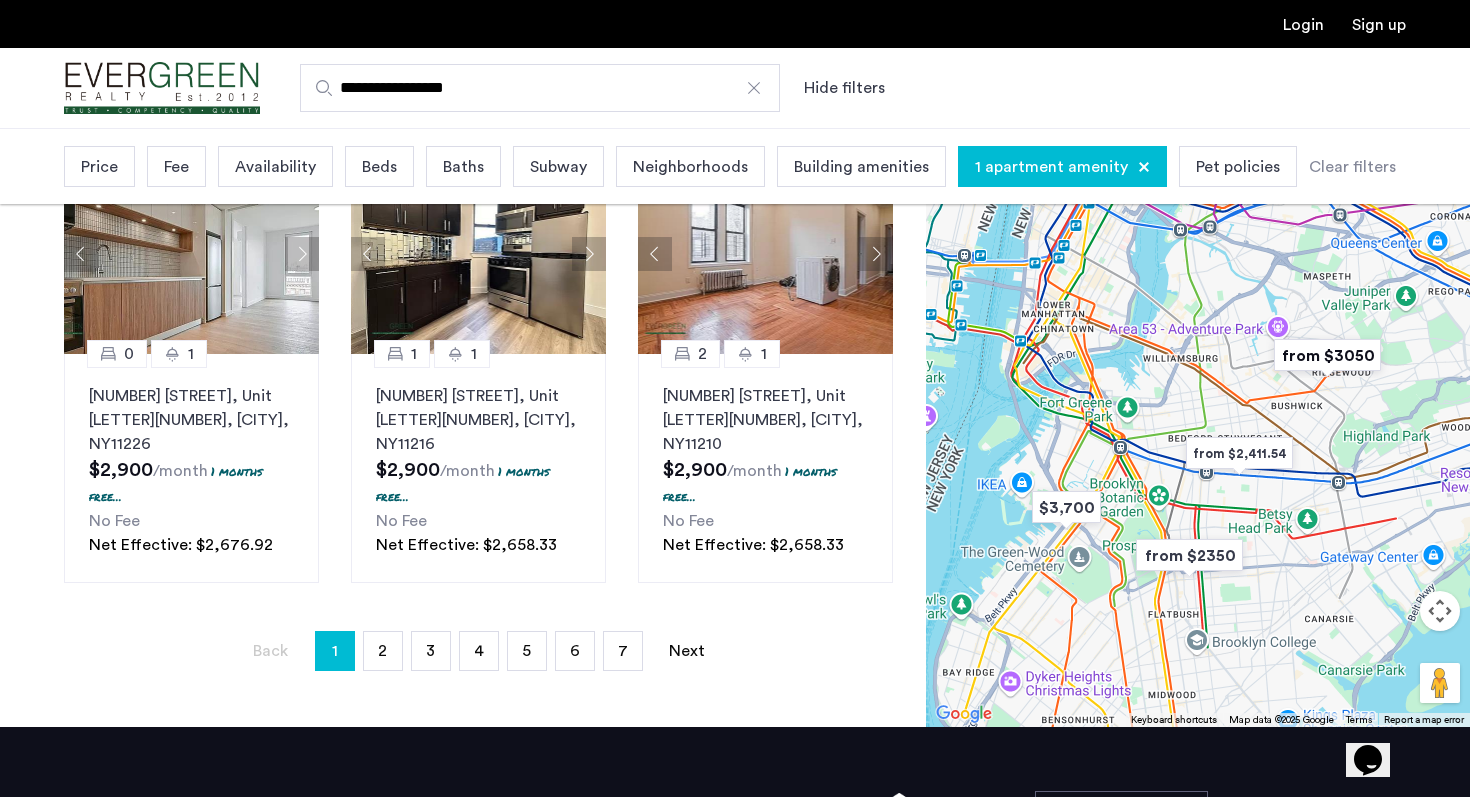 scroll, scrollTop: 1323, scrollLeft: 0, axis: vertical 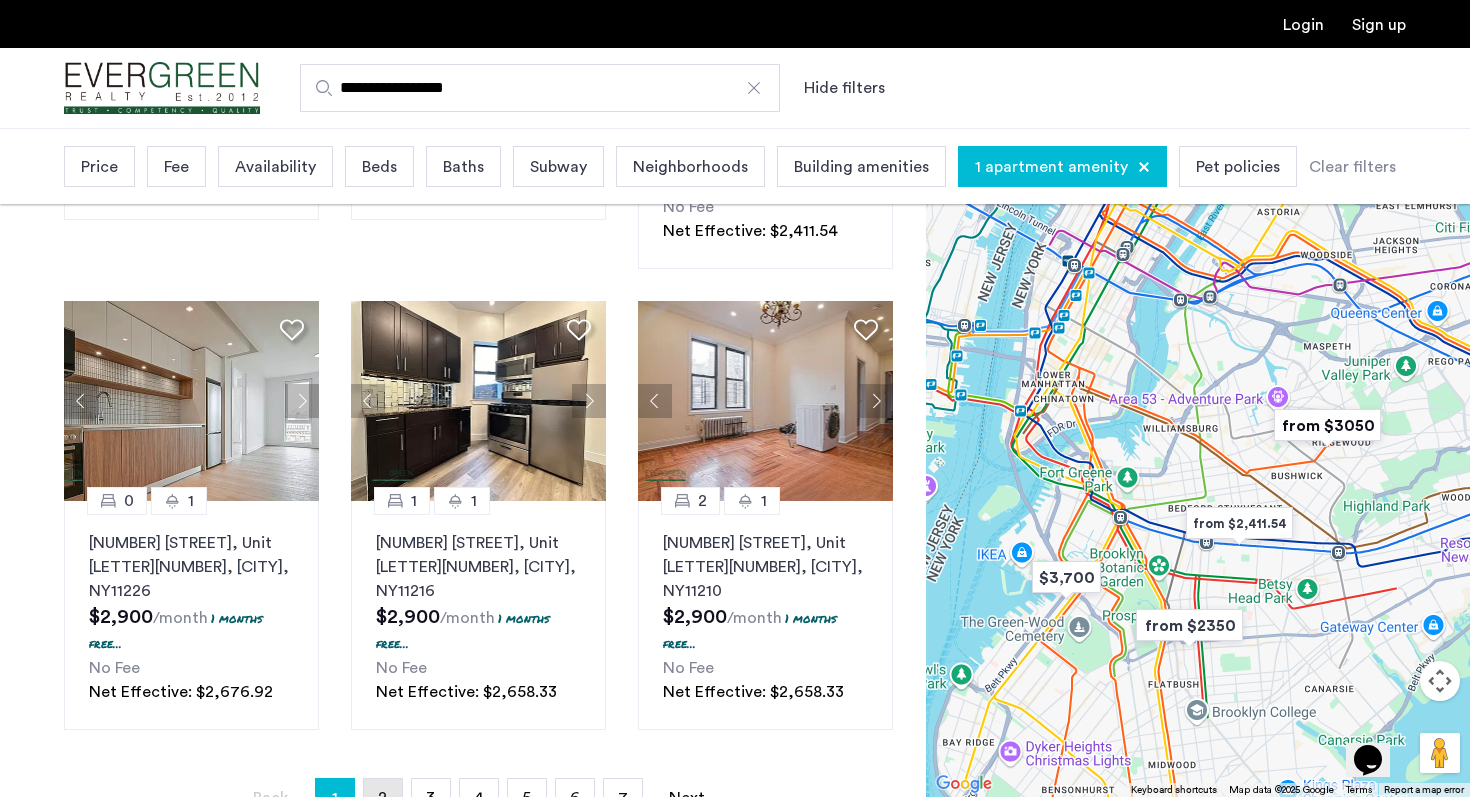 click on "page  2" at bounding box center [383, 798] 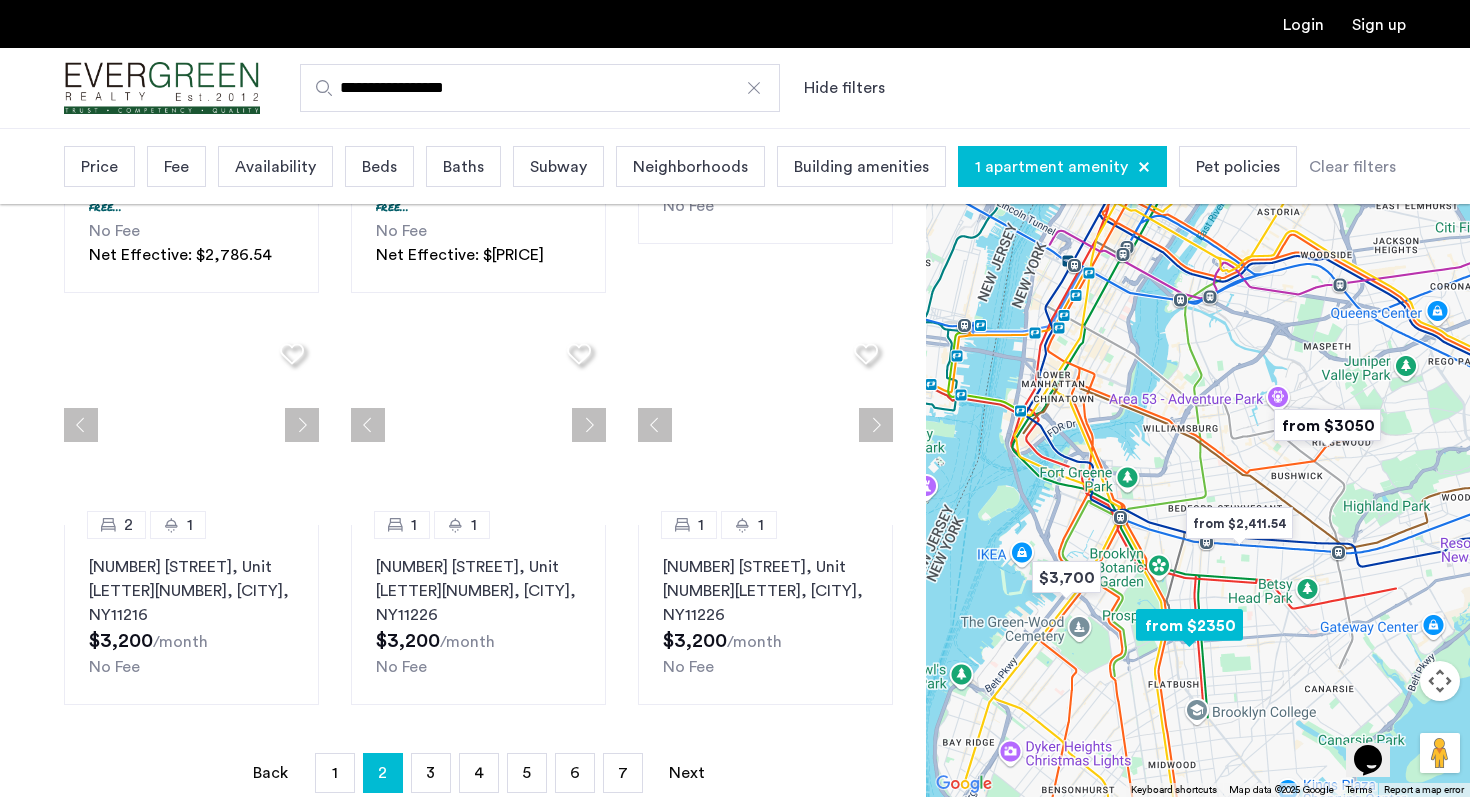 scroll, scrollTop: 0, scrollLeft: 0, axis: both 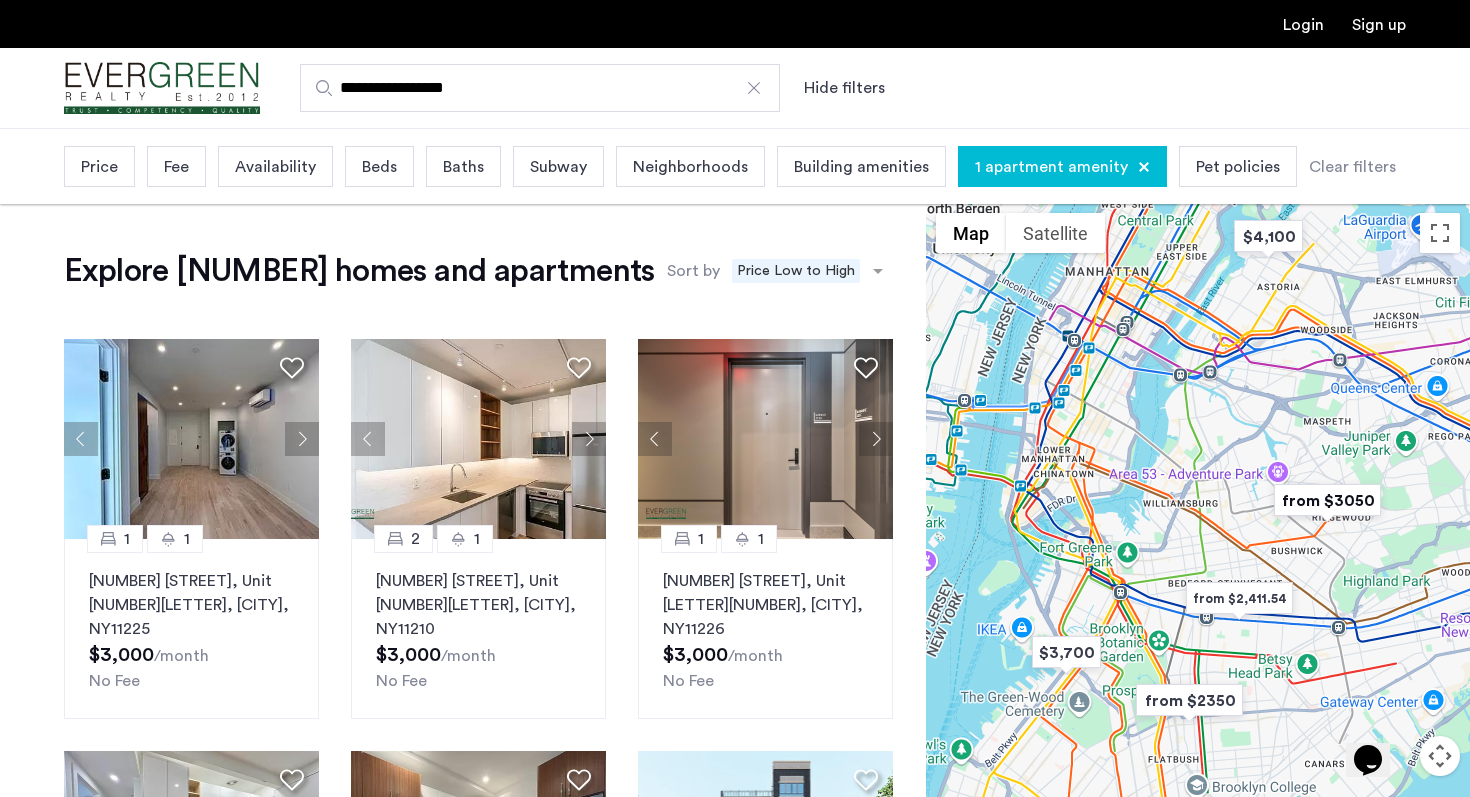 click on "Beds" at bounding box center [379, 167] 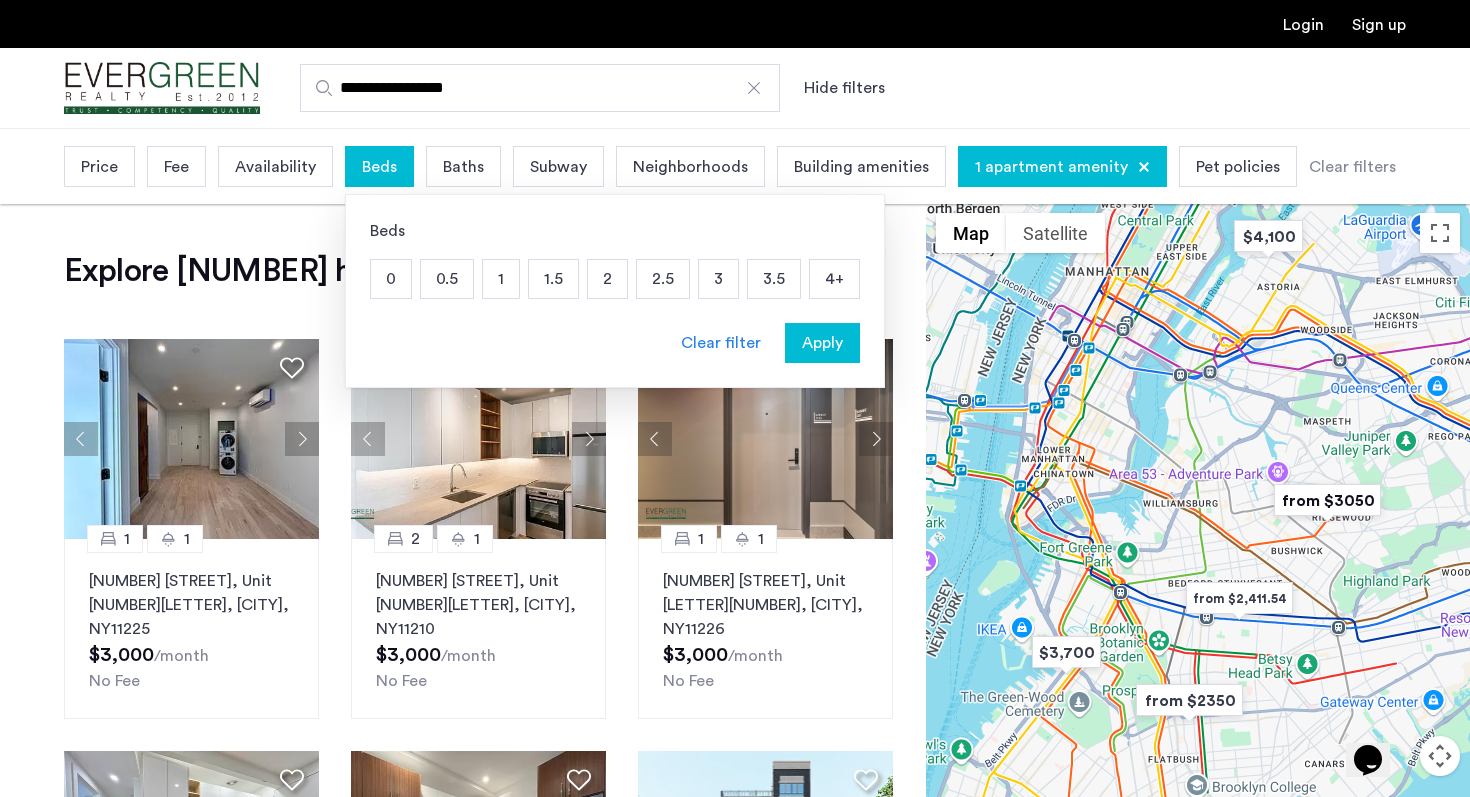 click on "1" at bounding box center (501, 279) 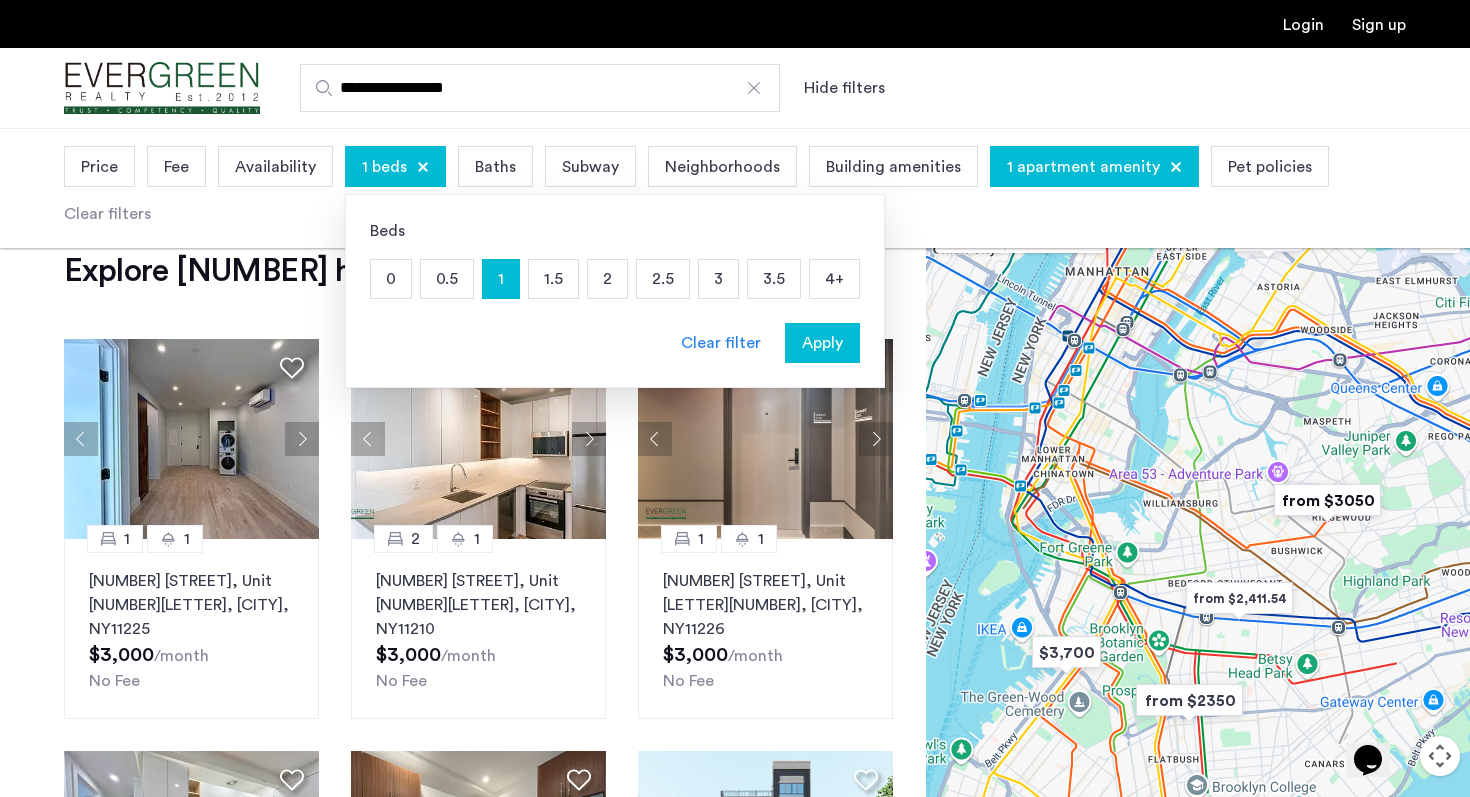 click on "Apply" at bounding box center (822, 343) 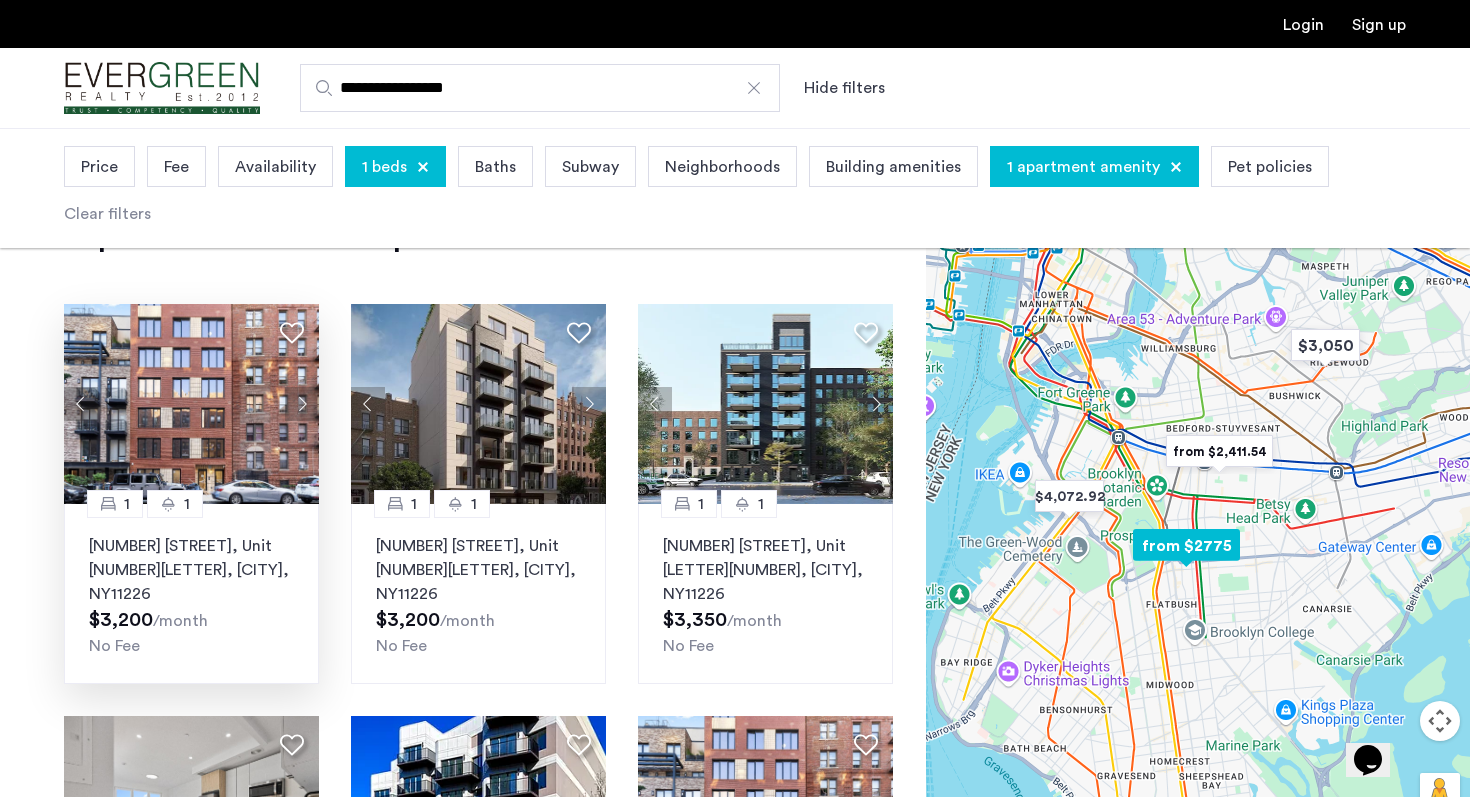 scroll, scrollTop: 82, scrollLeft: 0, axis: vertical 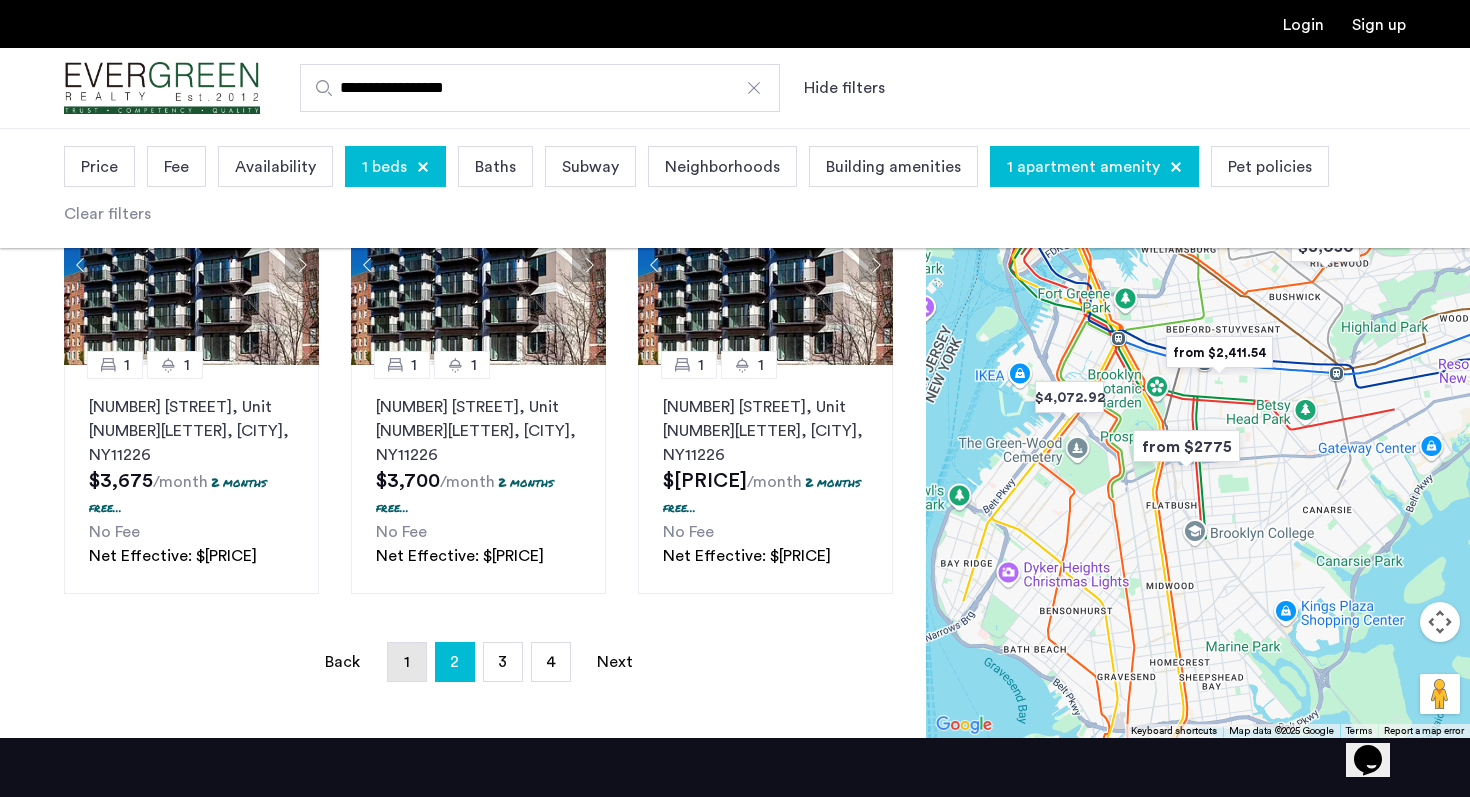 click on "1" at bounding box center [407, 662] 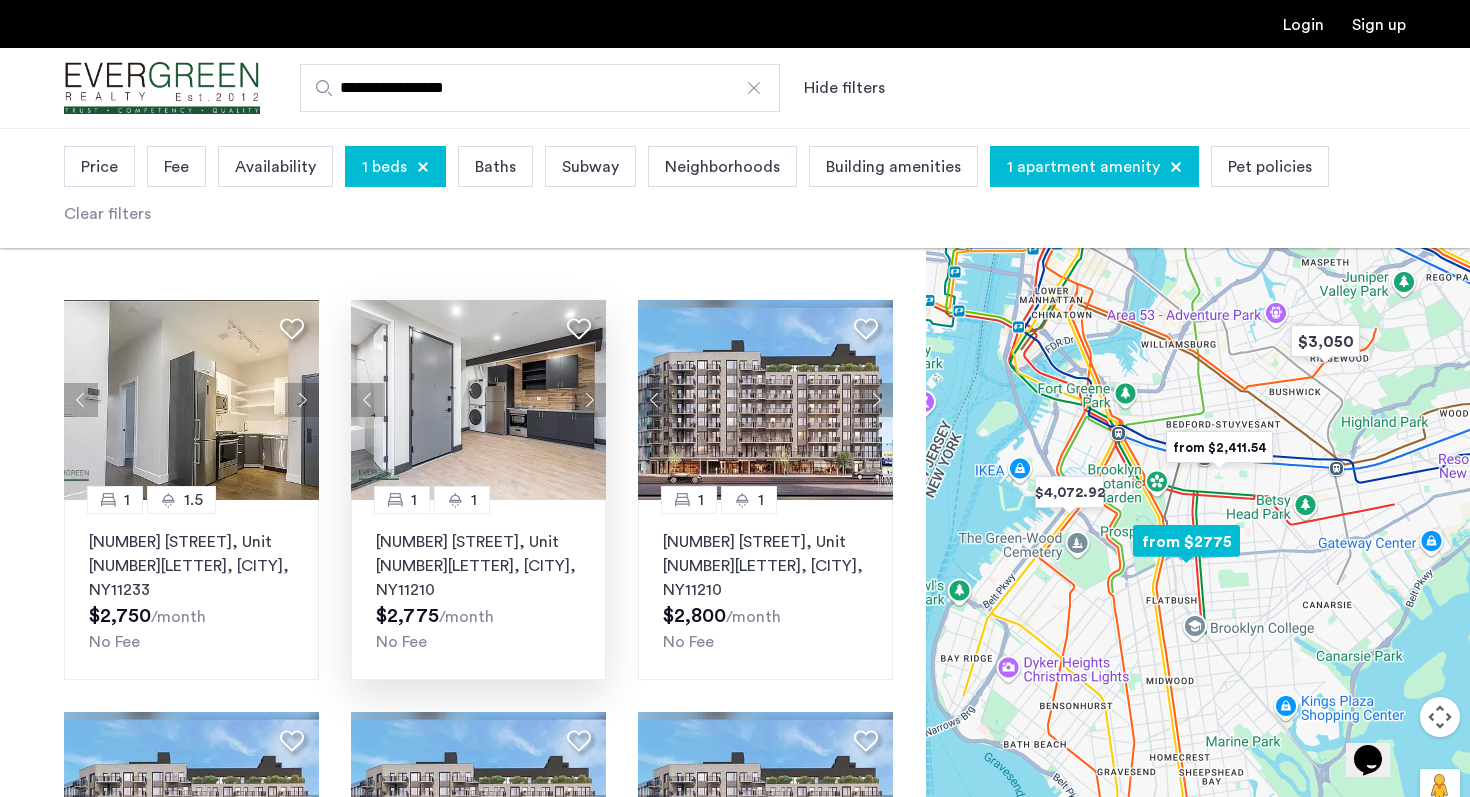 scroll, scrollTop: 87, scrollLeft: 0, axis: vertical 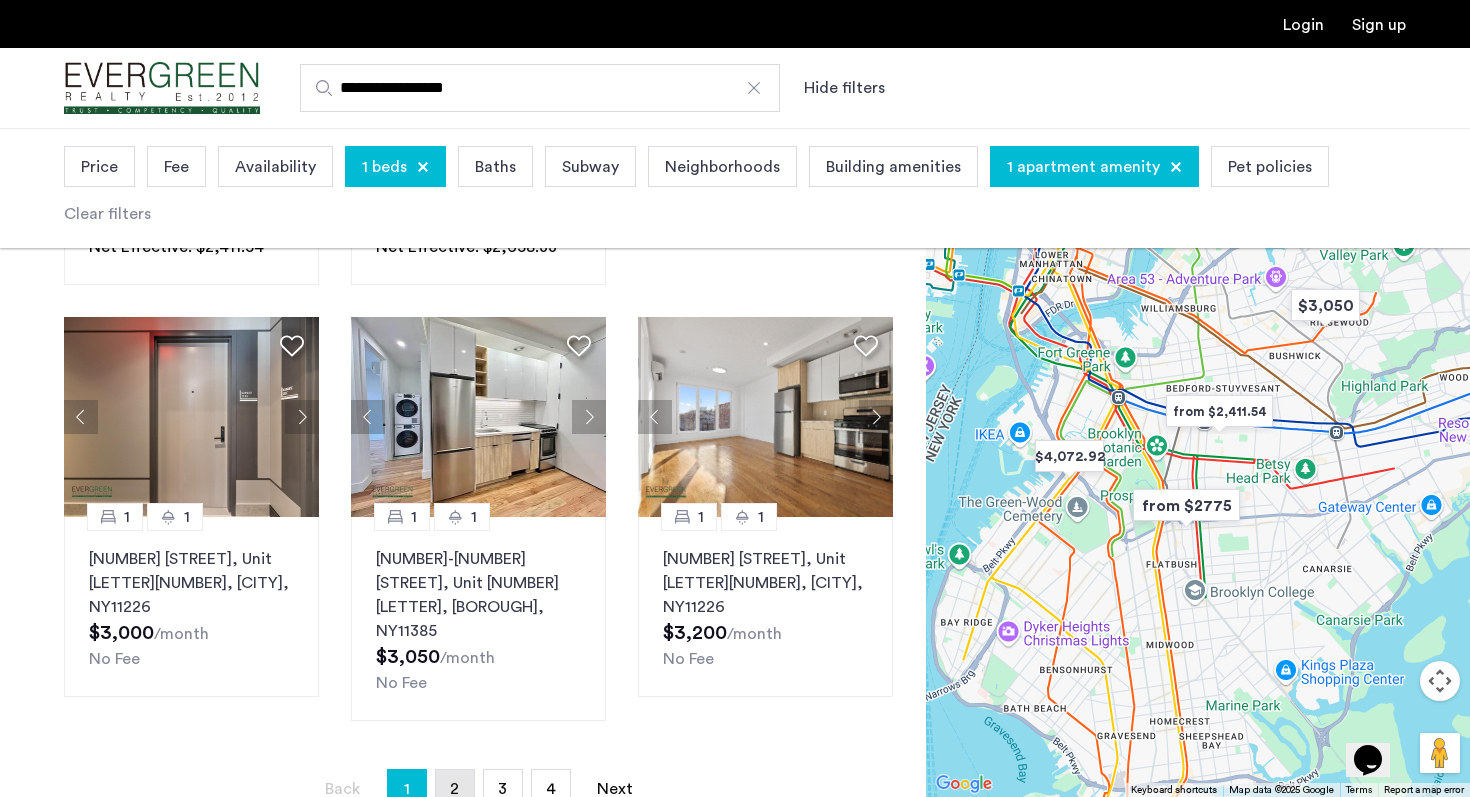 click on "page  2" at bounding box center (455, 789) 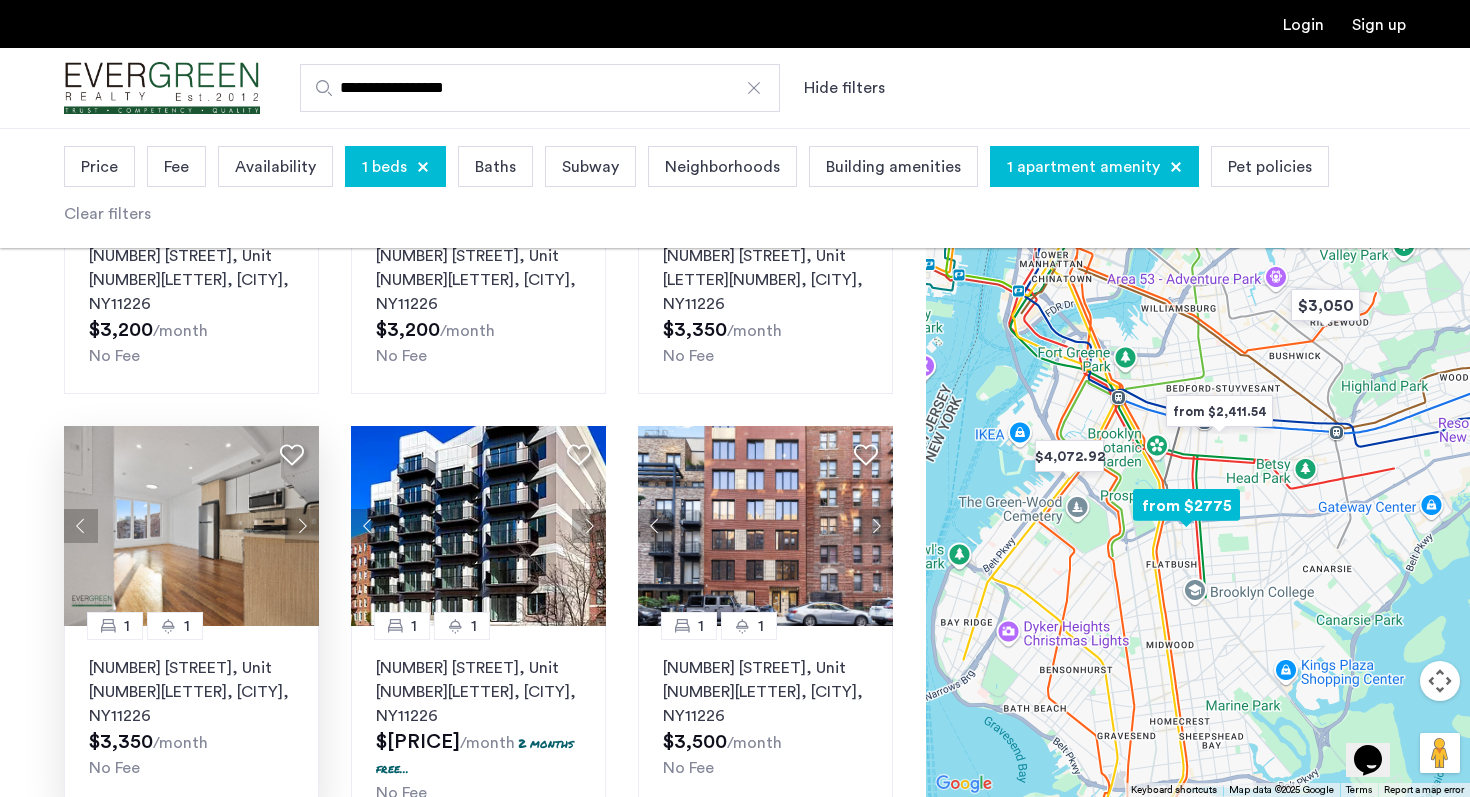 scroll, scrollTop: 372, scrollLeft: 0, axis: vertical 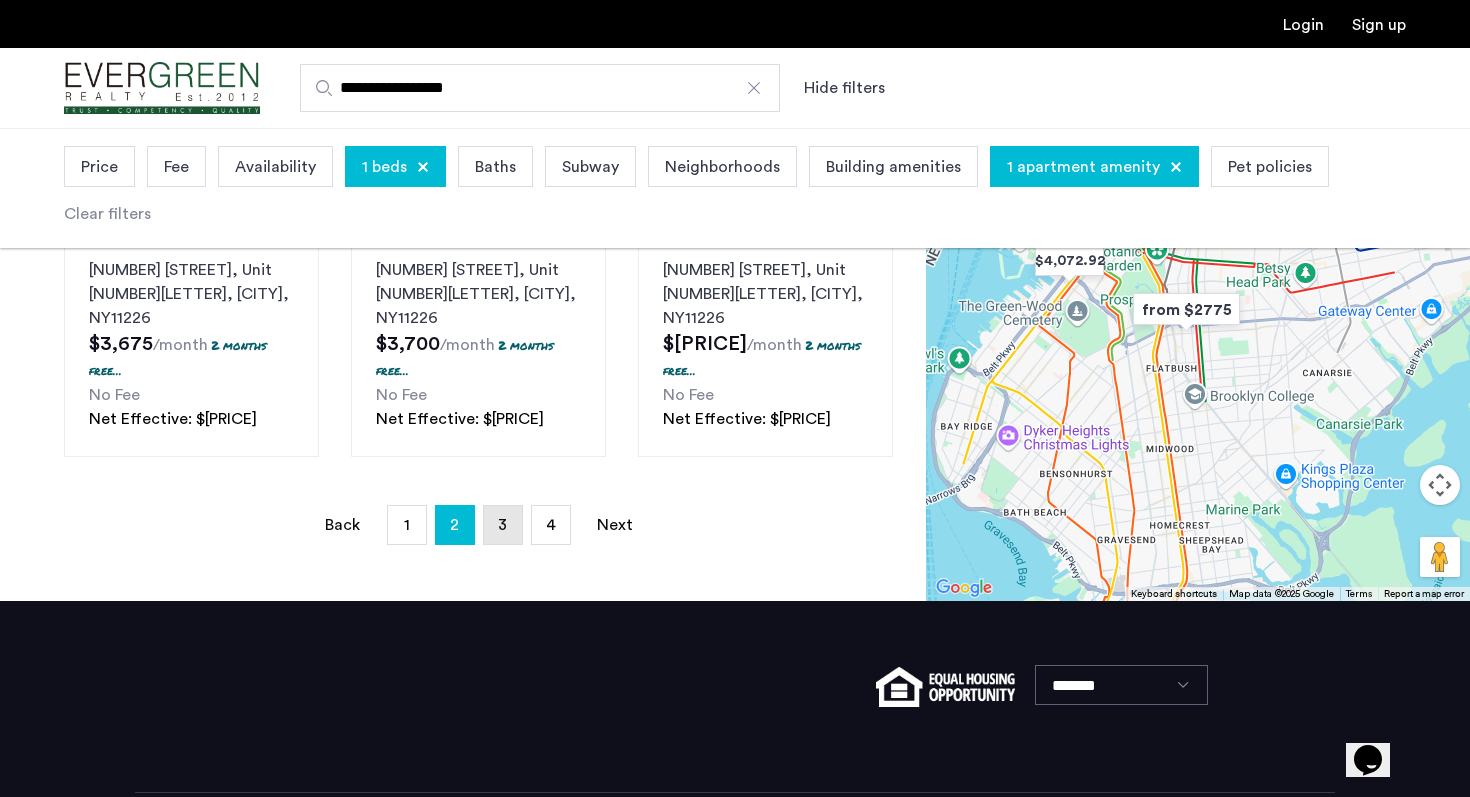 click on "page  3" at bounding box center (503, 525) 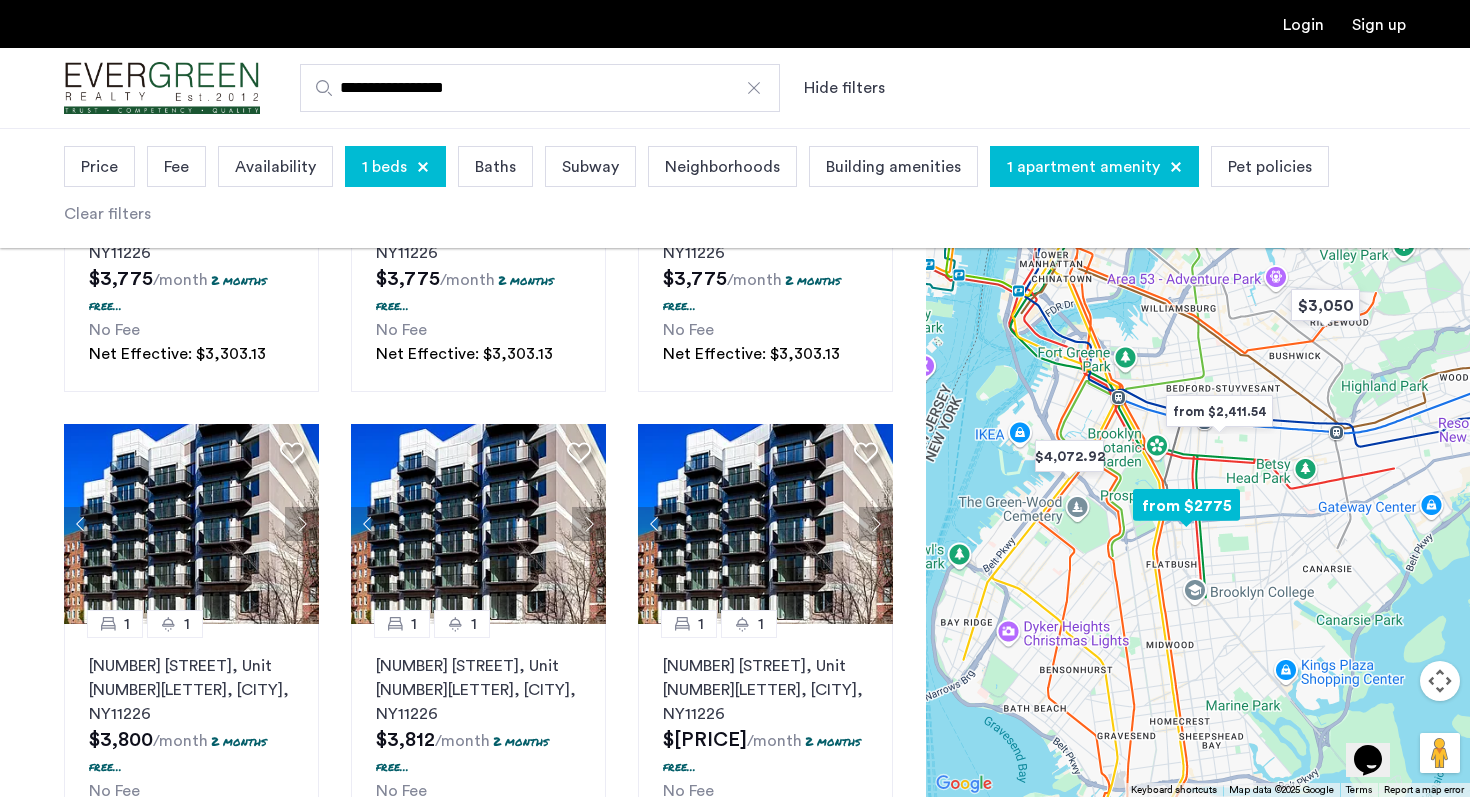 scroll, scrollTop: 1740, scrollLeft: 0, axis: vertical 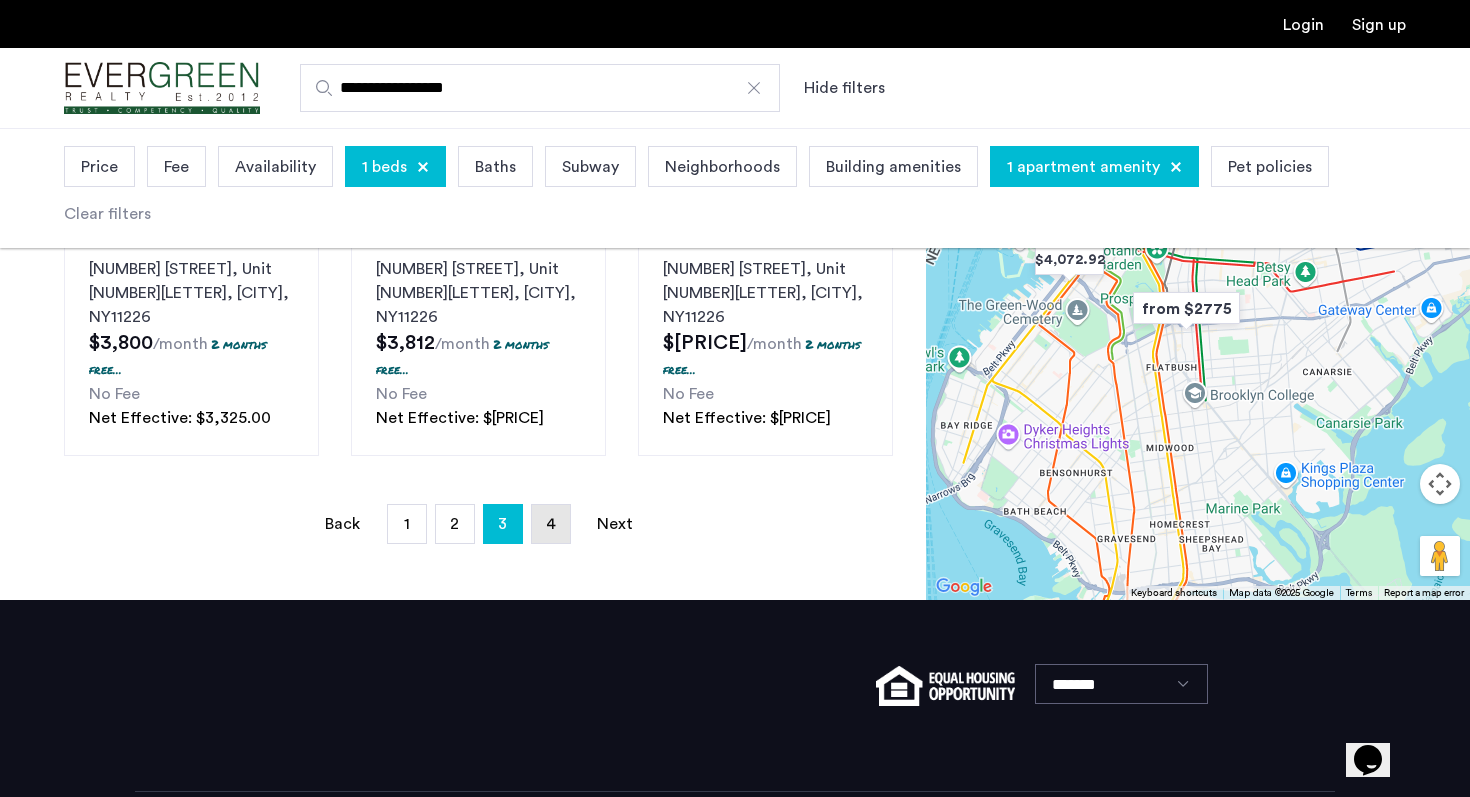 click on "page  4" at bounding box center [551, 524] 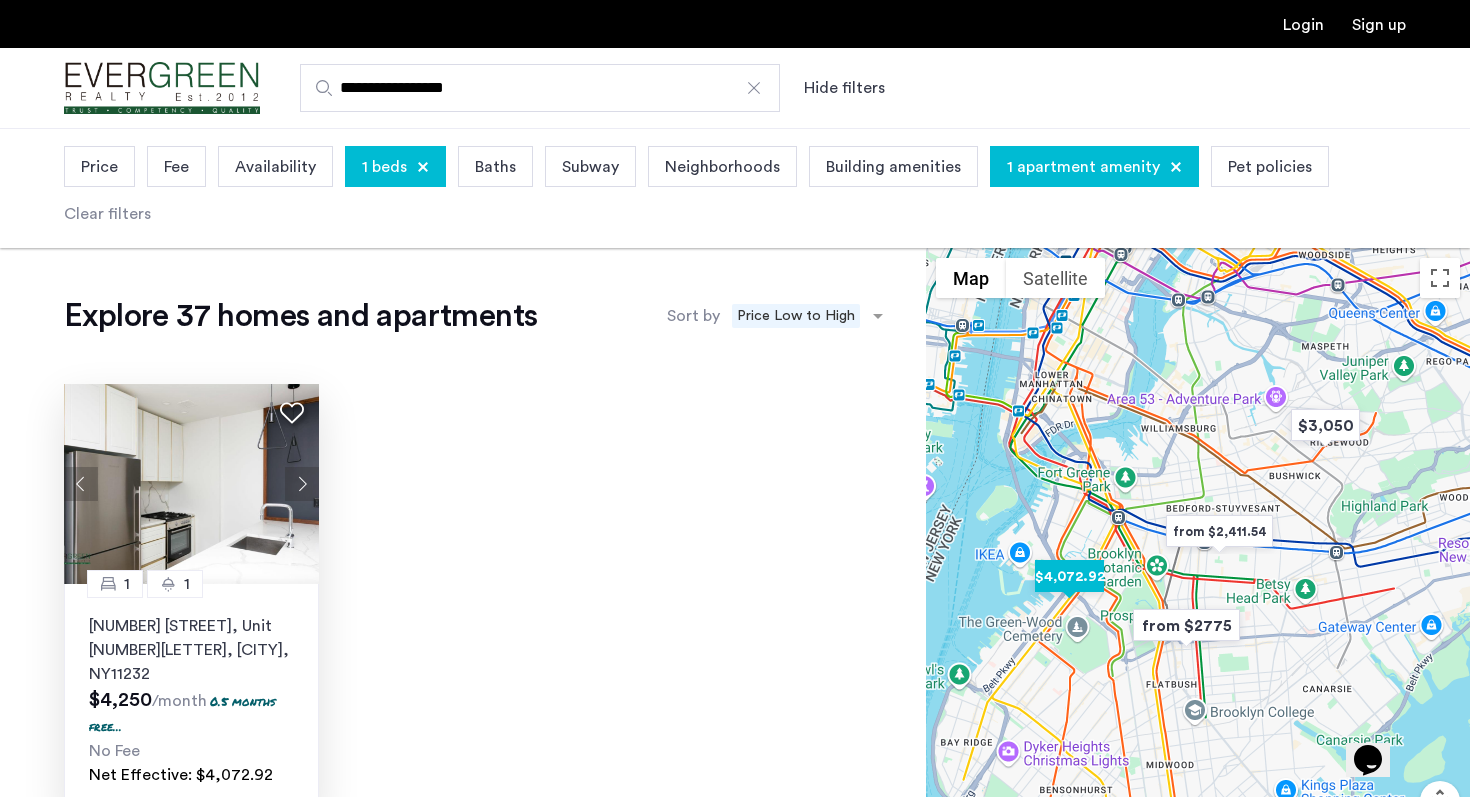 click 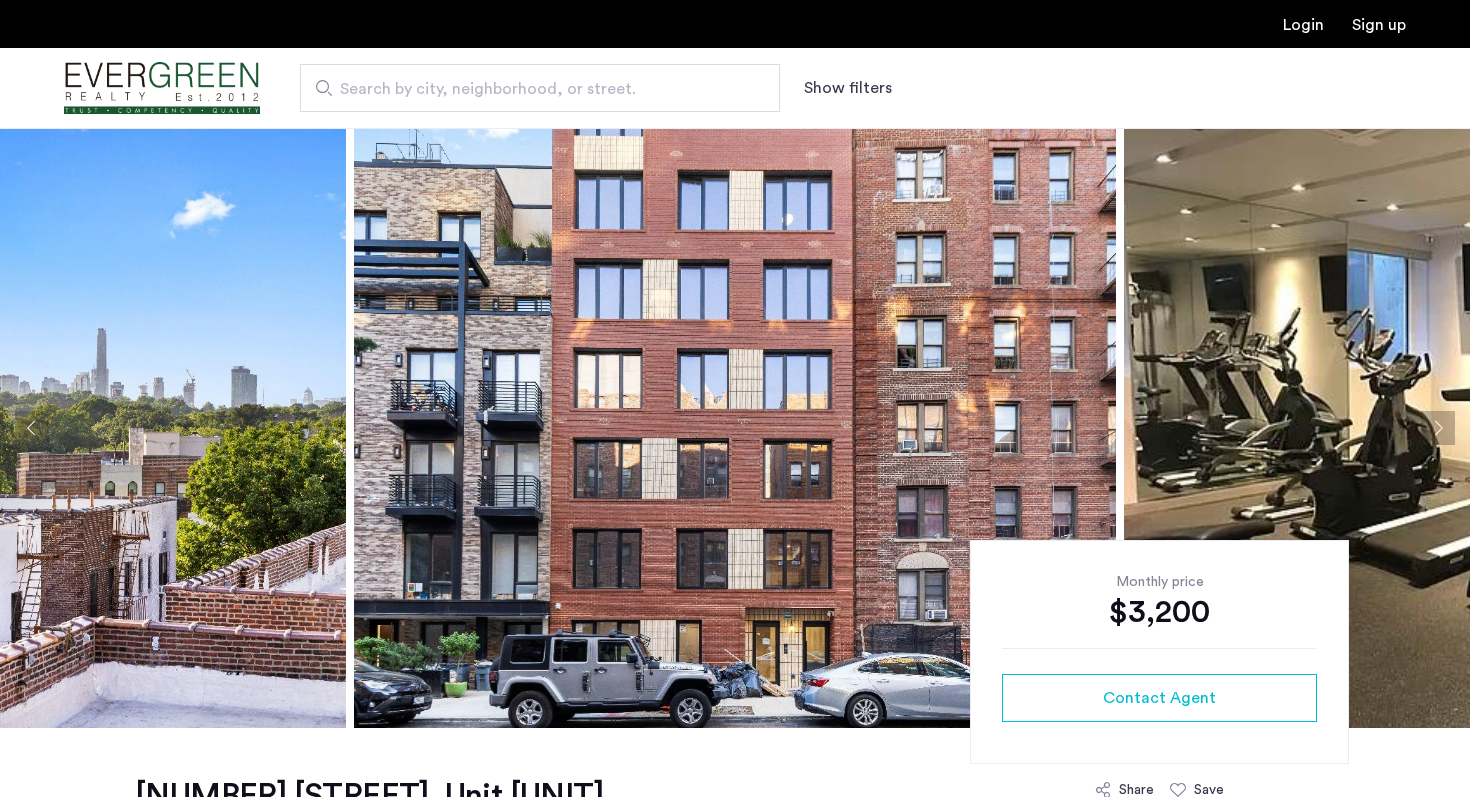 scroll, scrollTop: 0, scrollLeft: 0, axis: both 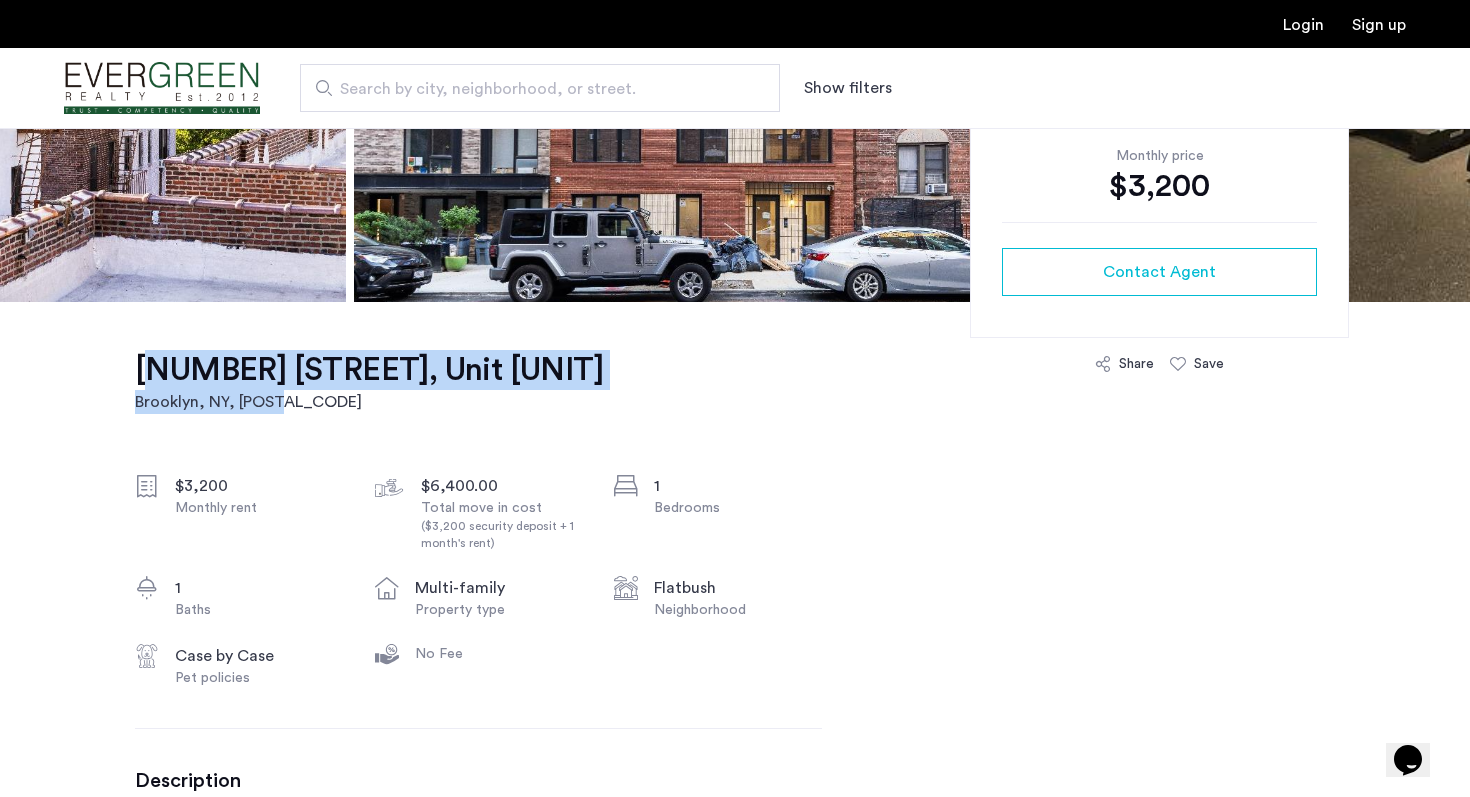 drag, startPoint x: 608, startPoint y: 353, endPoint x: 128, endPoint y: 362, distance: 480.08438 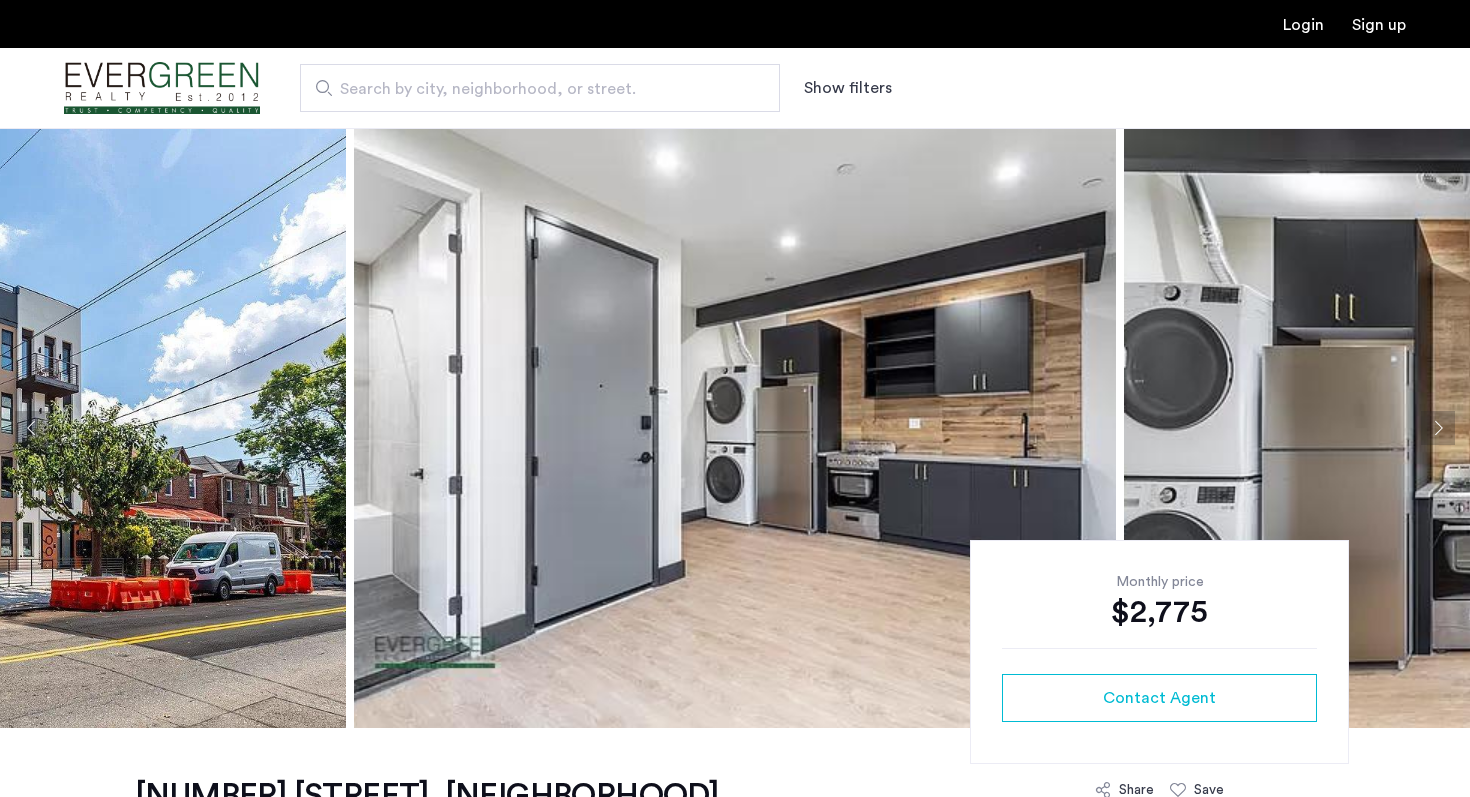 scroll, scrollTop: 0, scrollLeft: 0, axis: both 